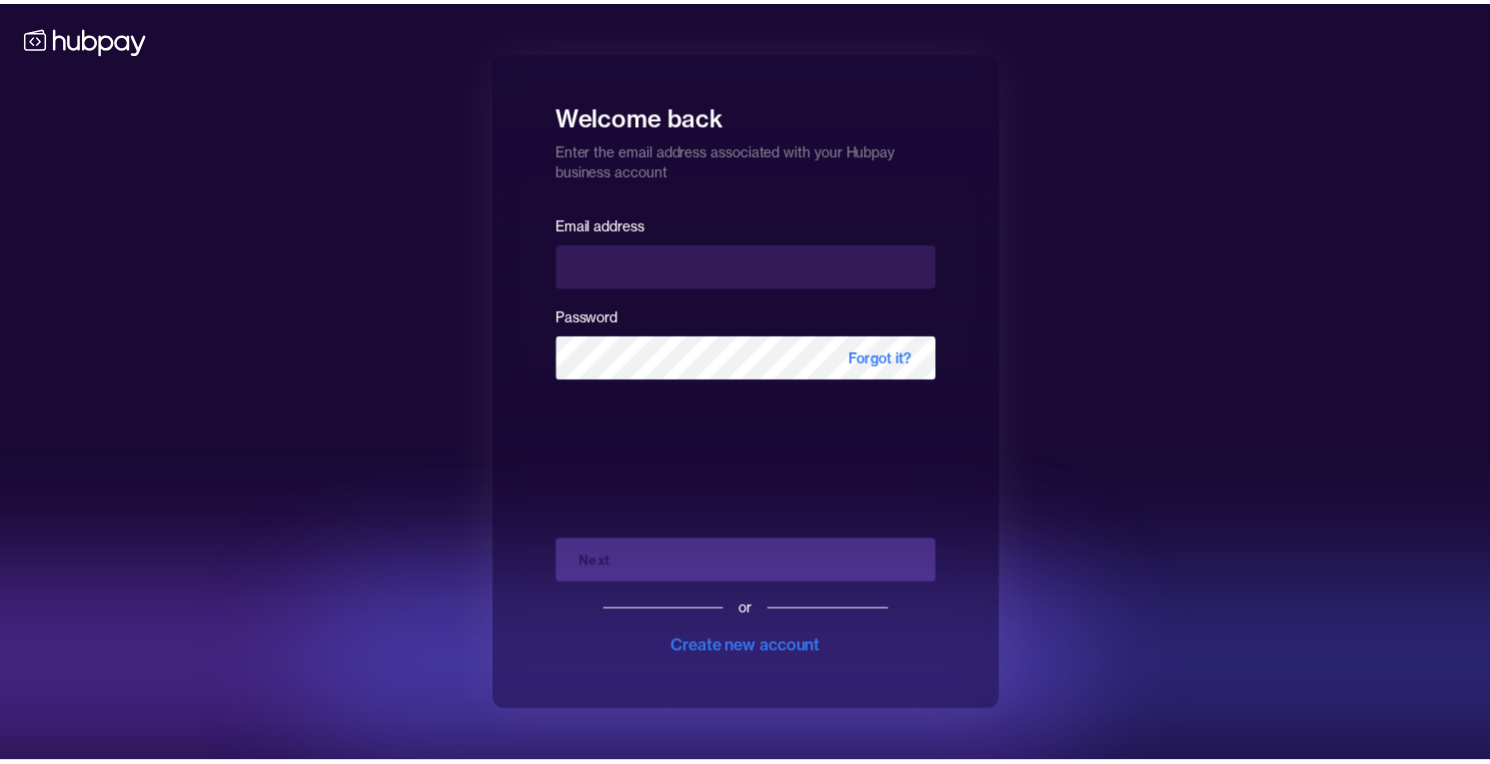 scroll, scrollTop: 0, scrollLeft: 0, axis: both 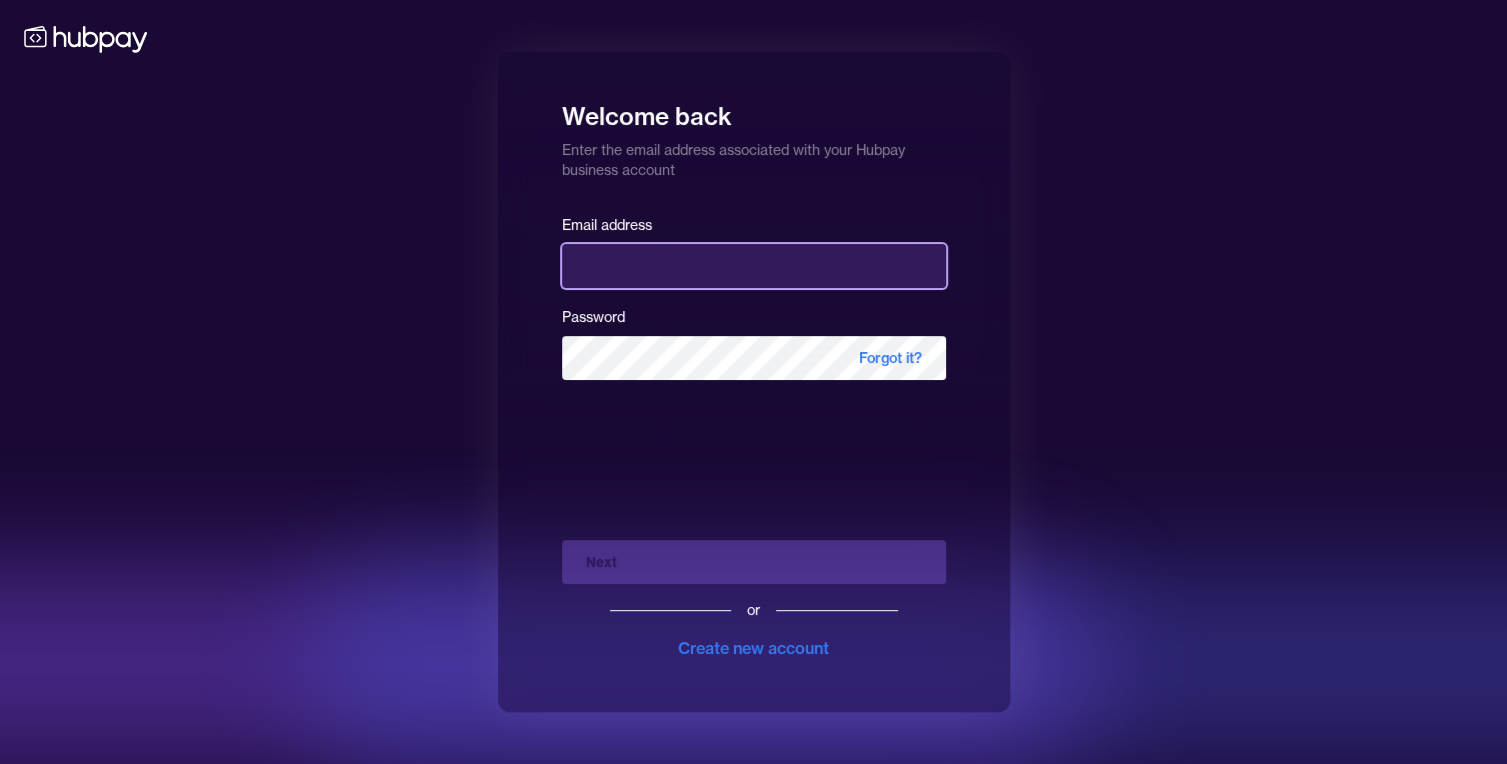 click at bounding box center [754, 266] 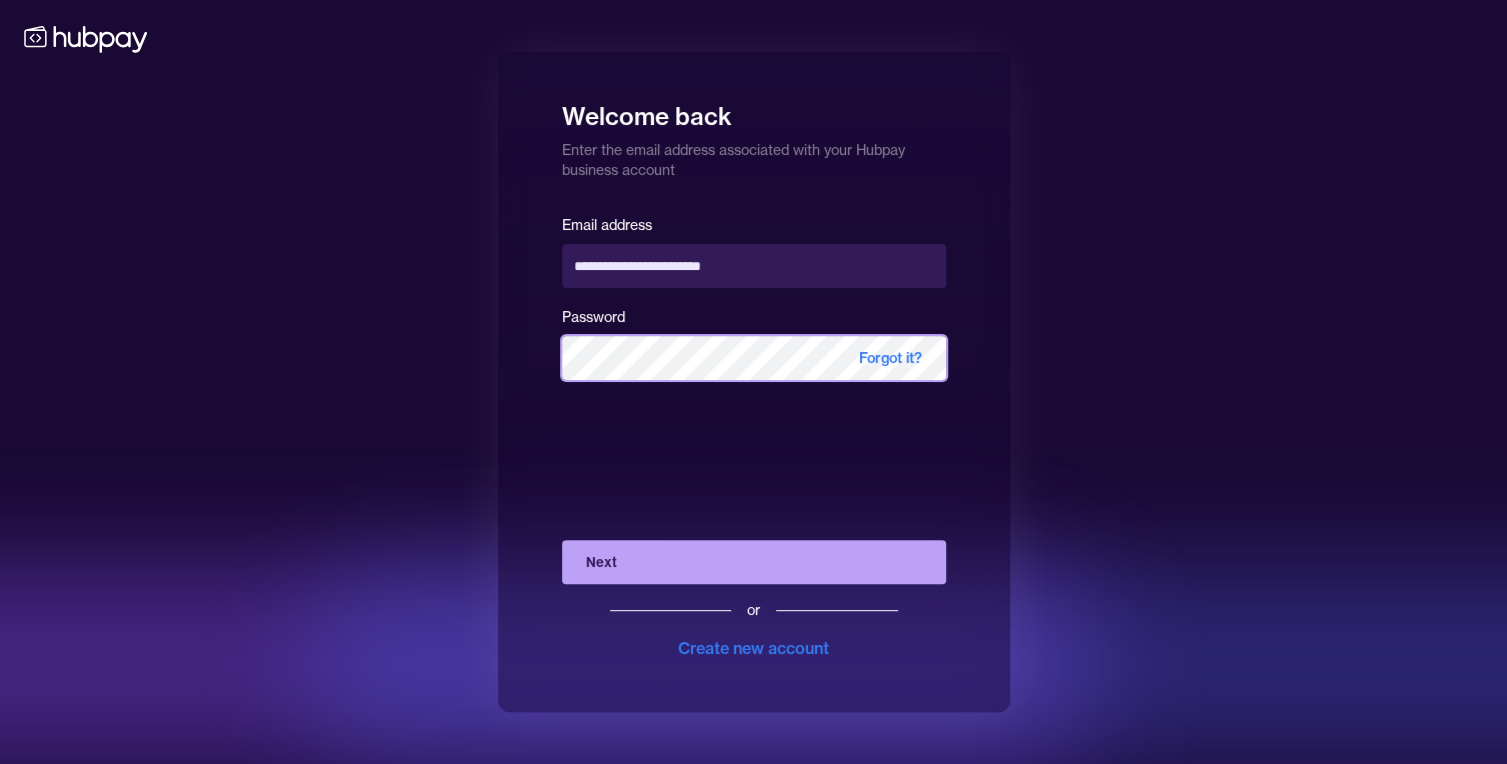click on "Next" at bounding box center (754, 562) 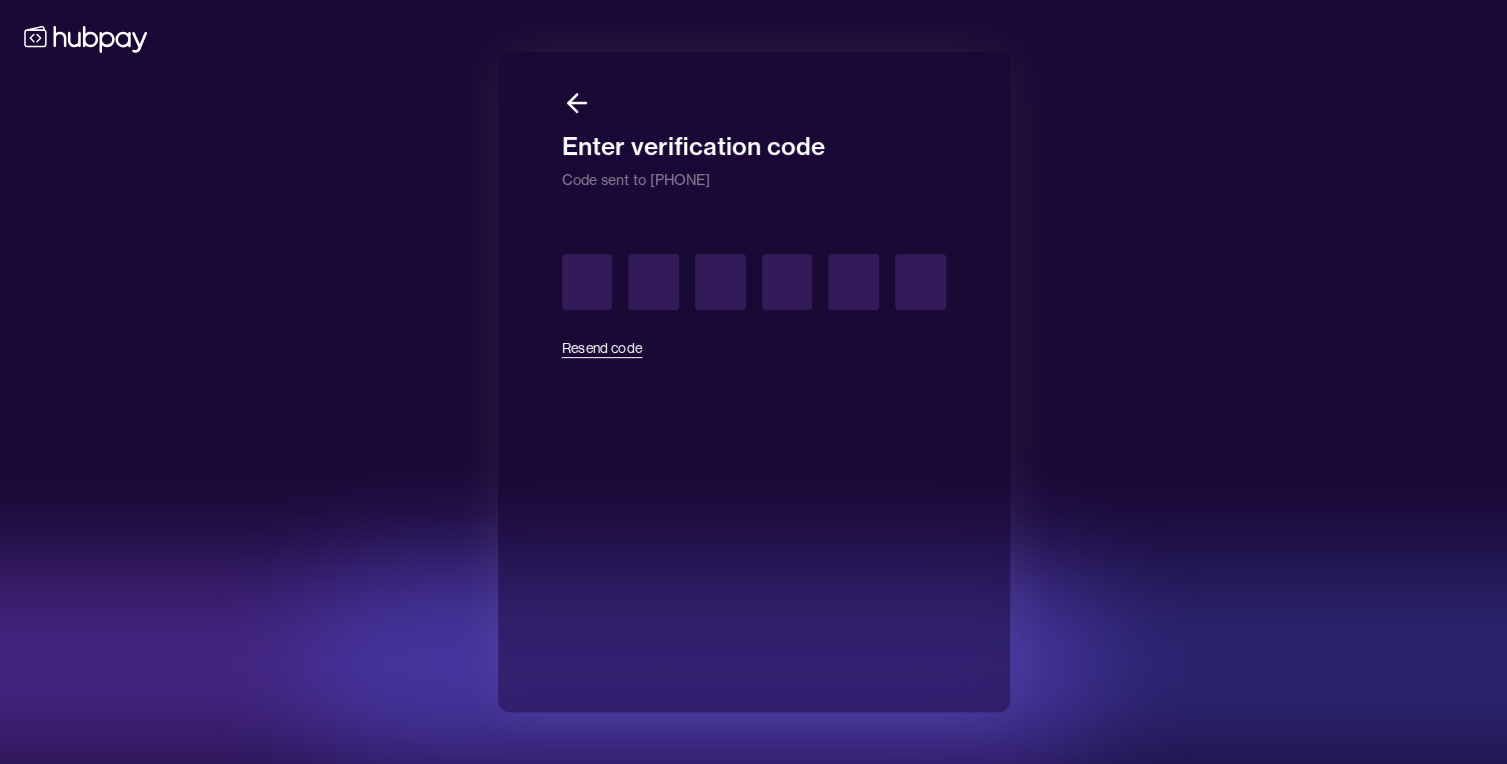 click on "Resend code" at bounding box center [602, 348] 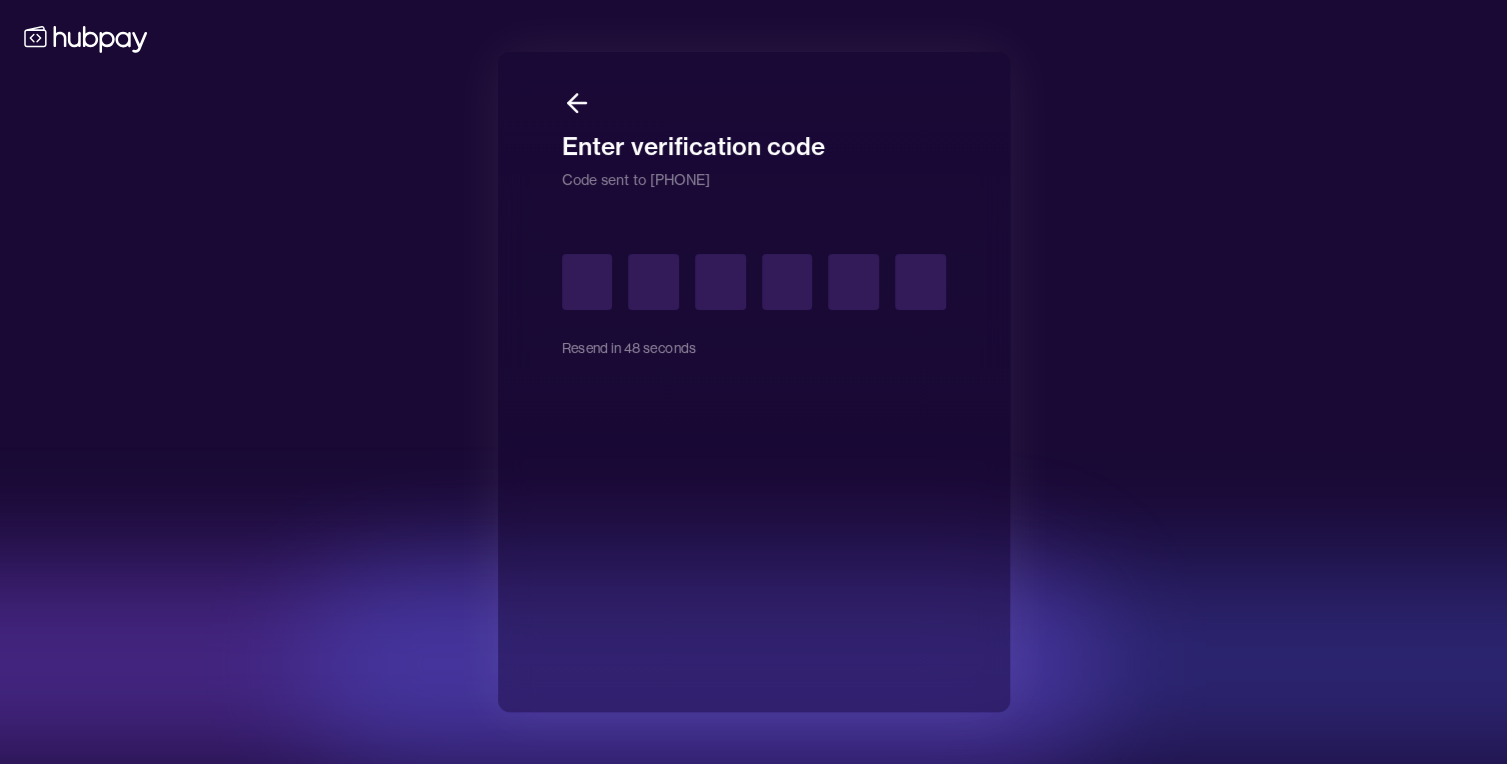 click 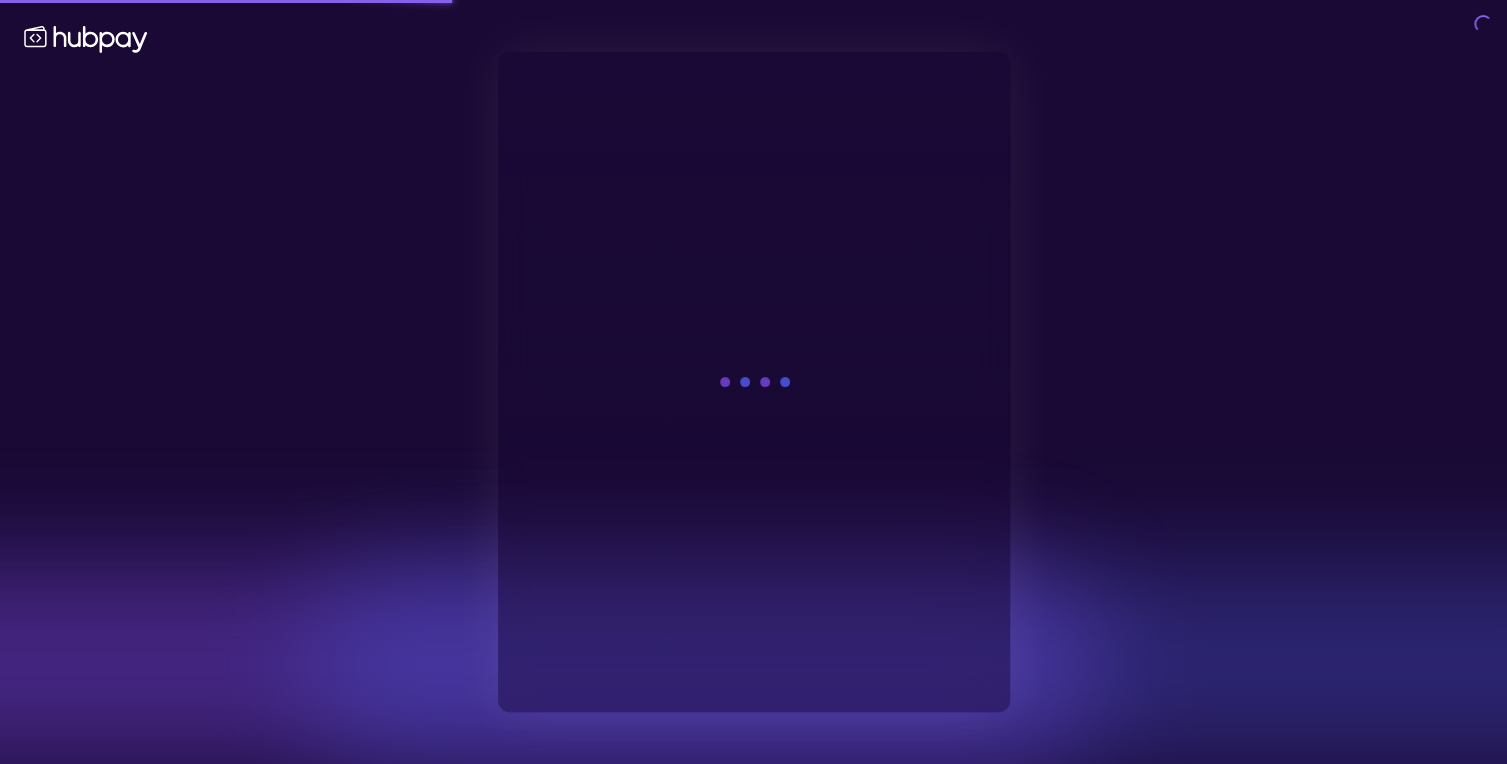 click at bounding box center (754, 382) 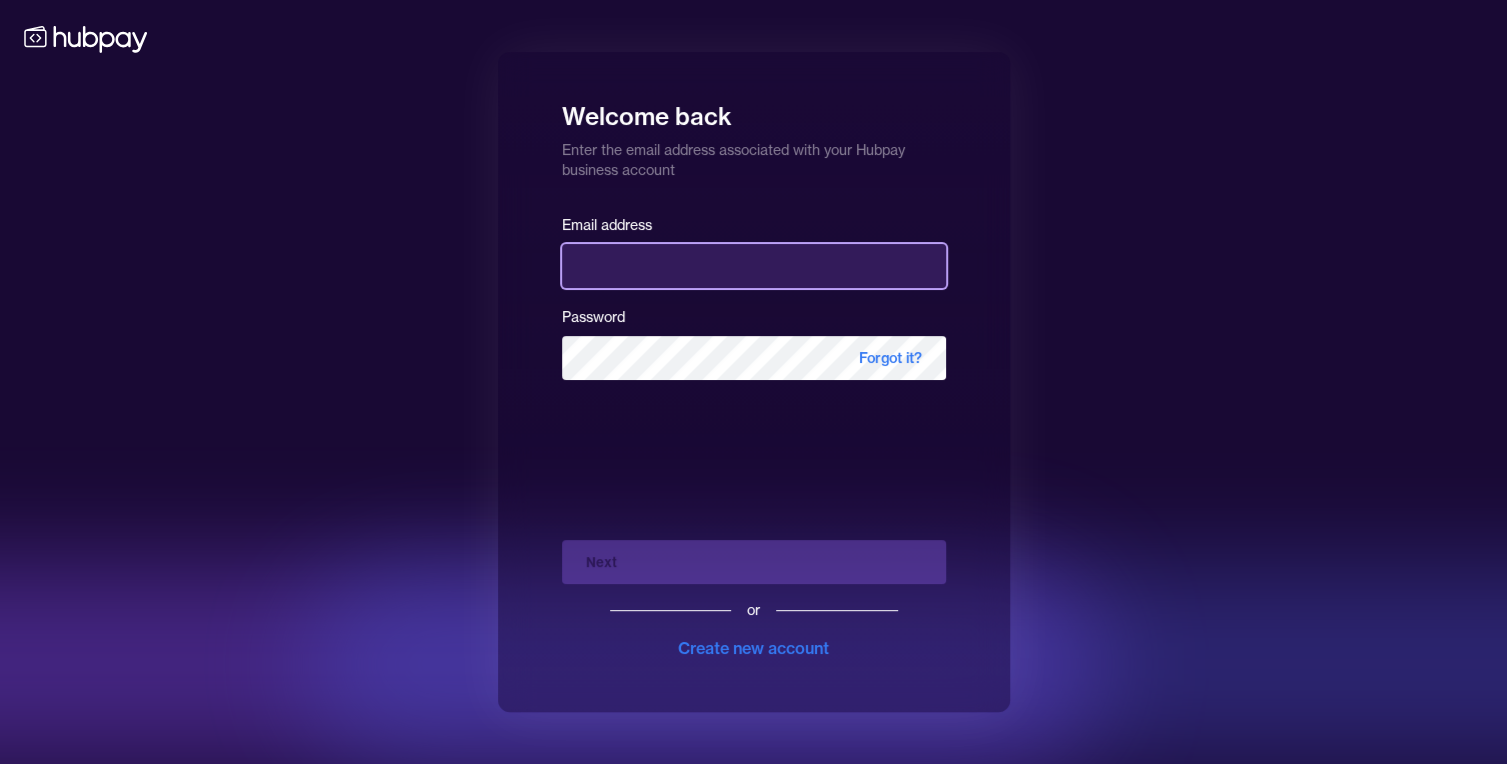 drag, startPoint x: 696, startPoint y: 275, endPoint x: 701, endPoint y: 223, distance: 52.23983 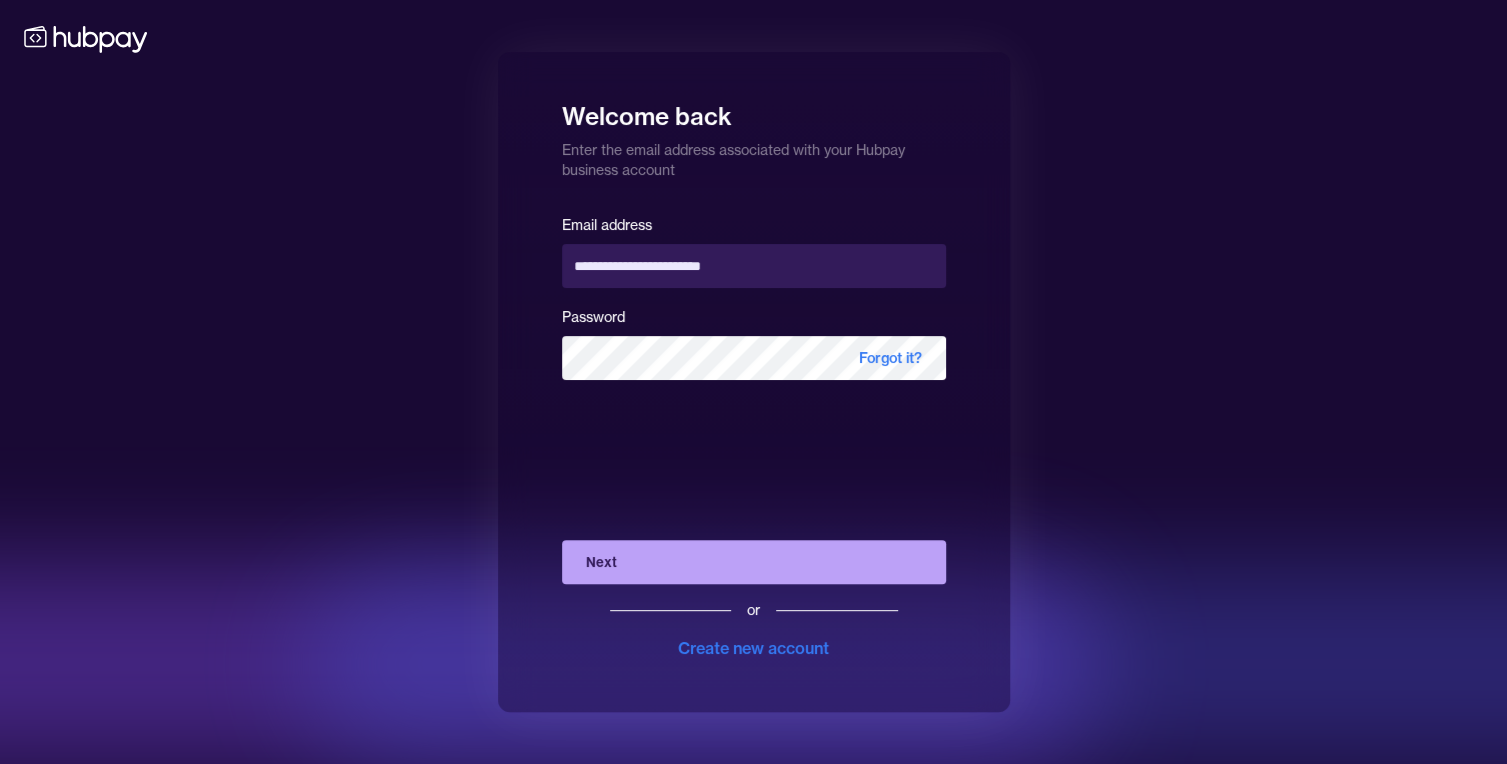 click on "Next" at bounding box center [754, 562] 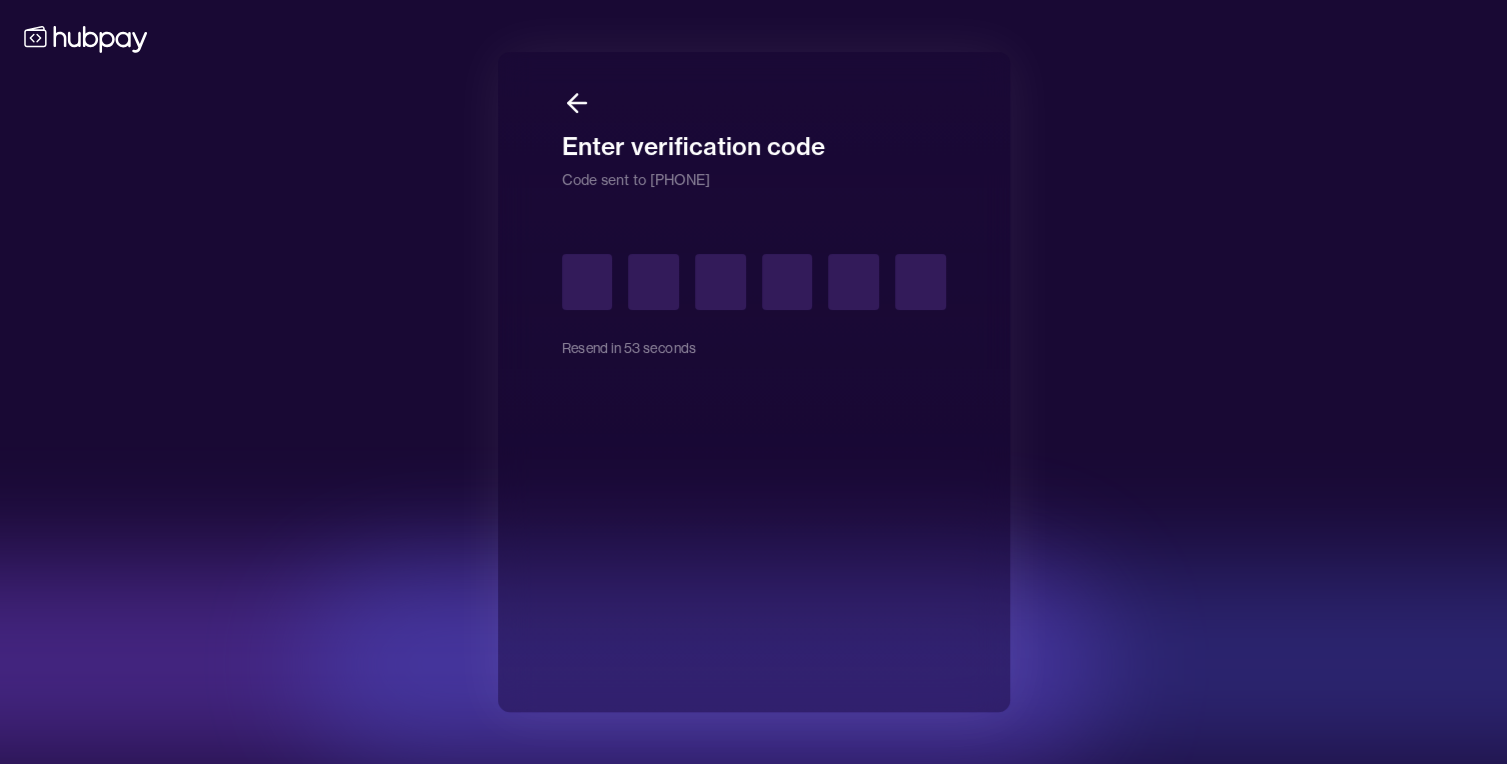 type on "*" 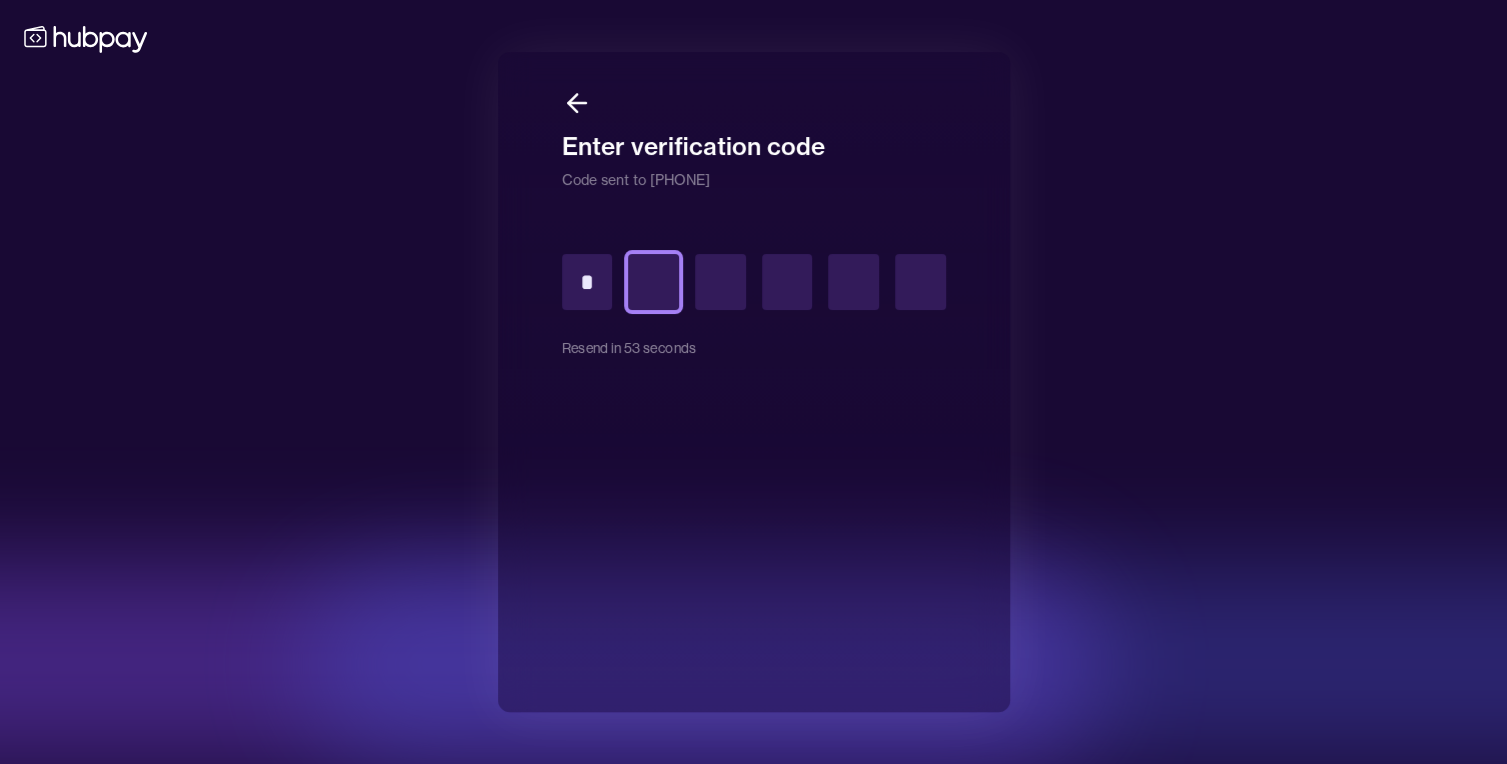 type on "*" 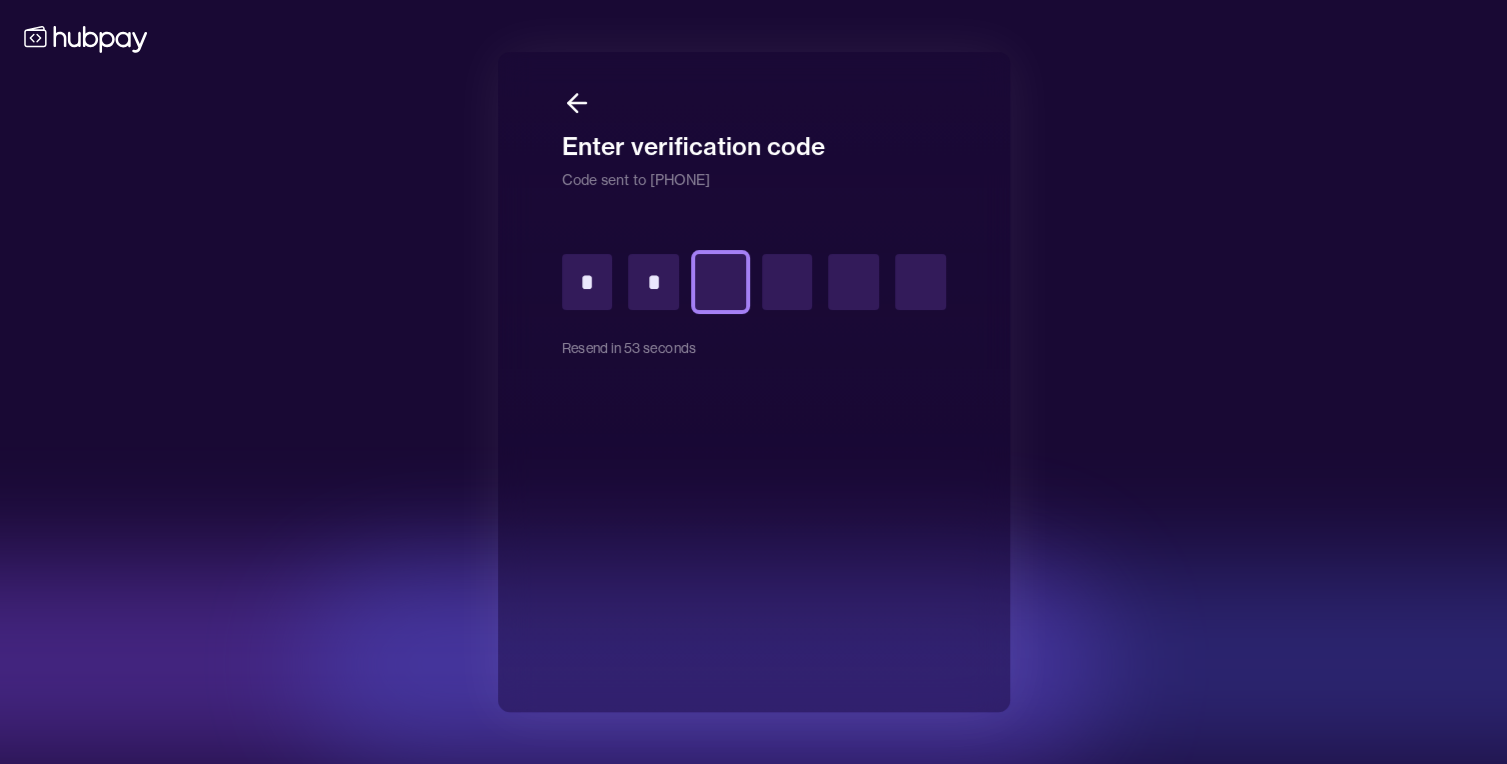 type on "*" 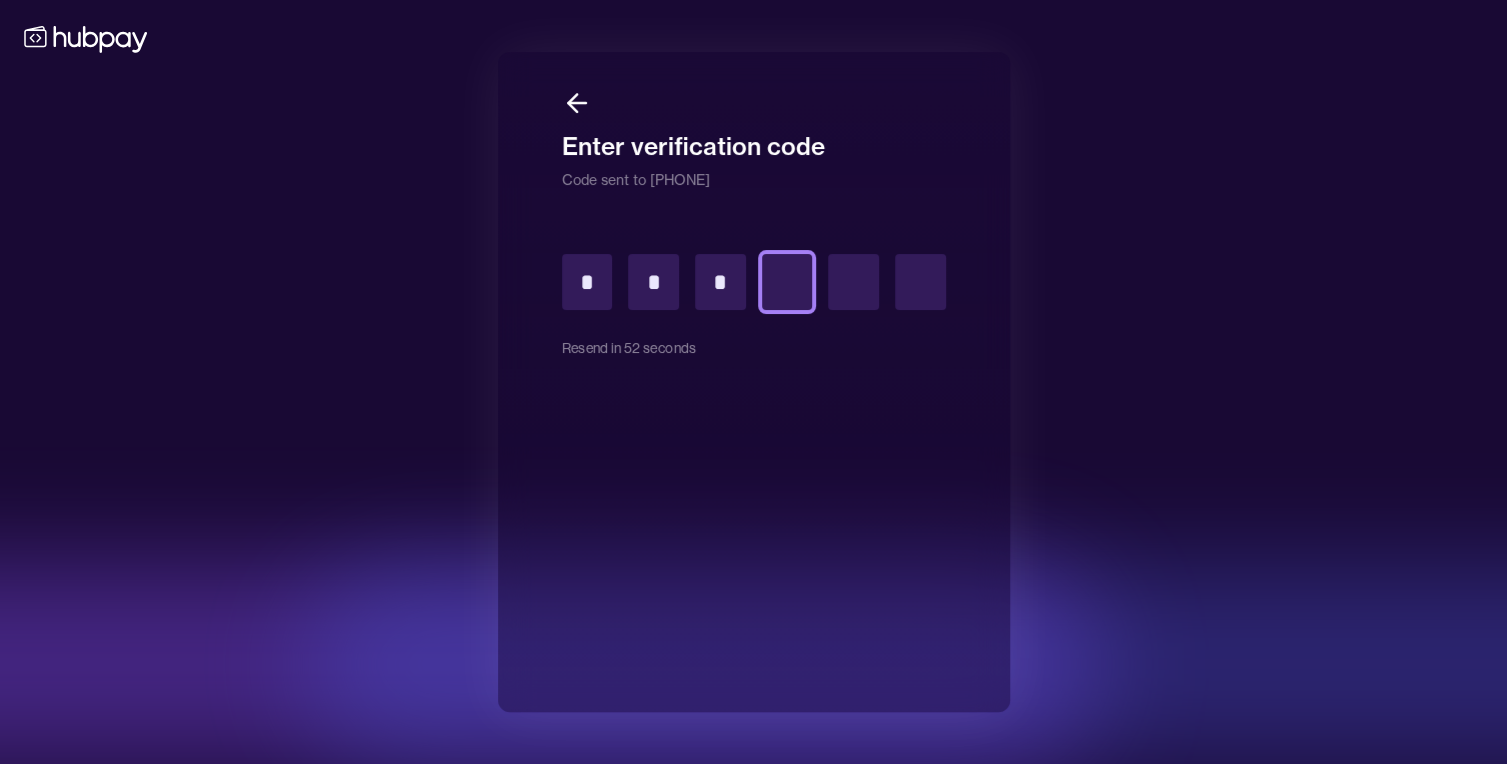 type on "*" 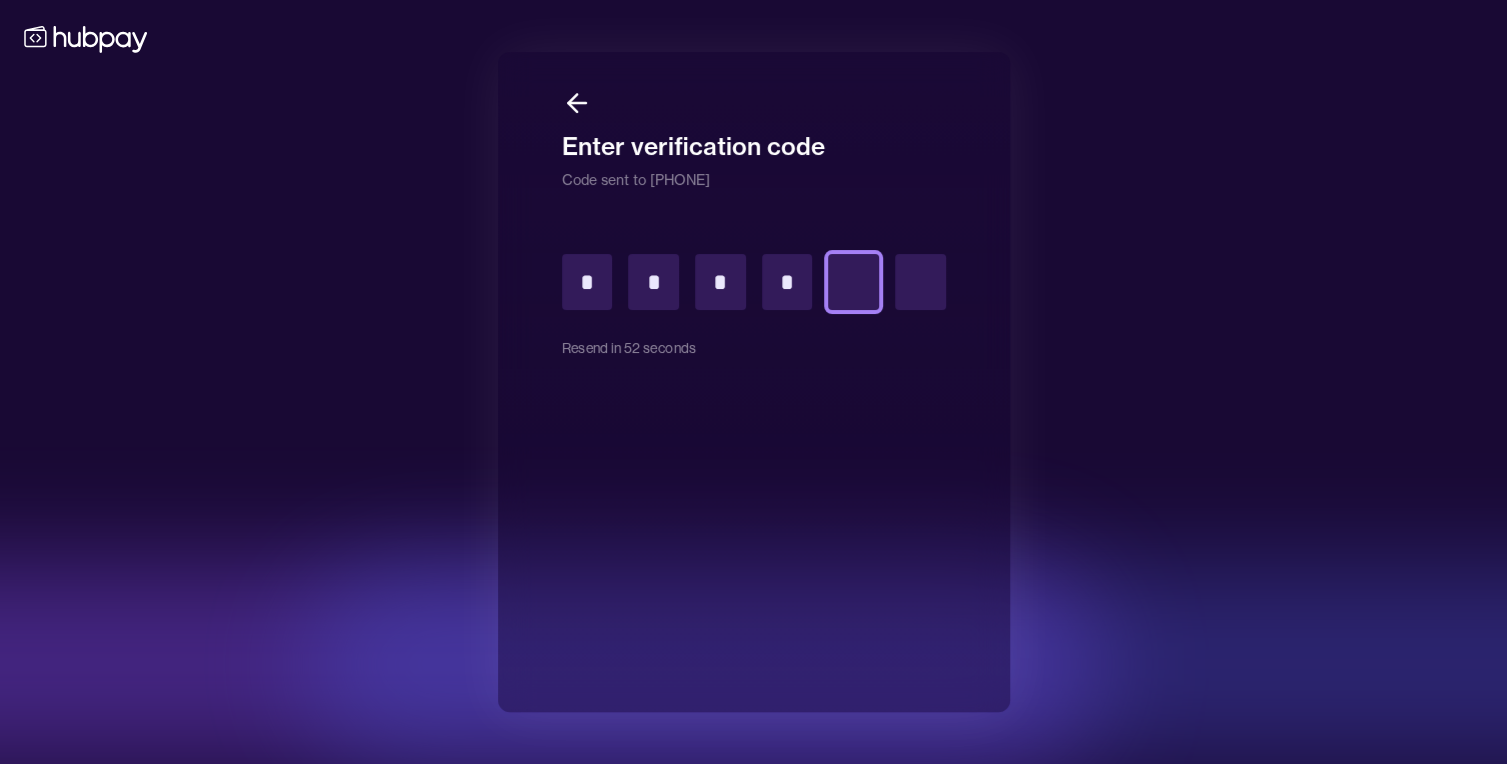 type on "*" 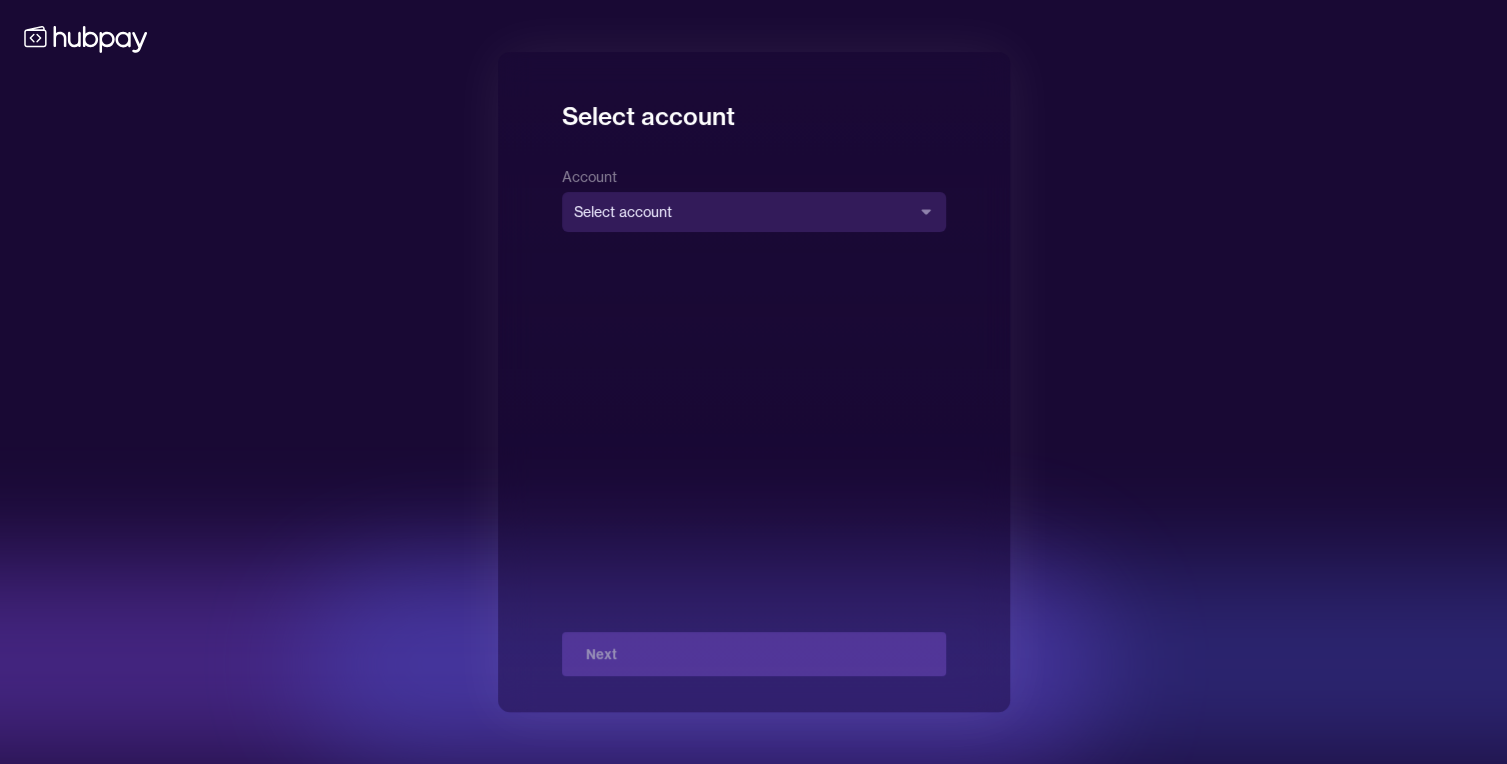 click on "**********" at bounding box center (753, 382) 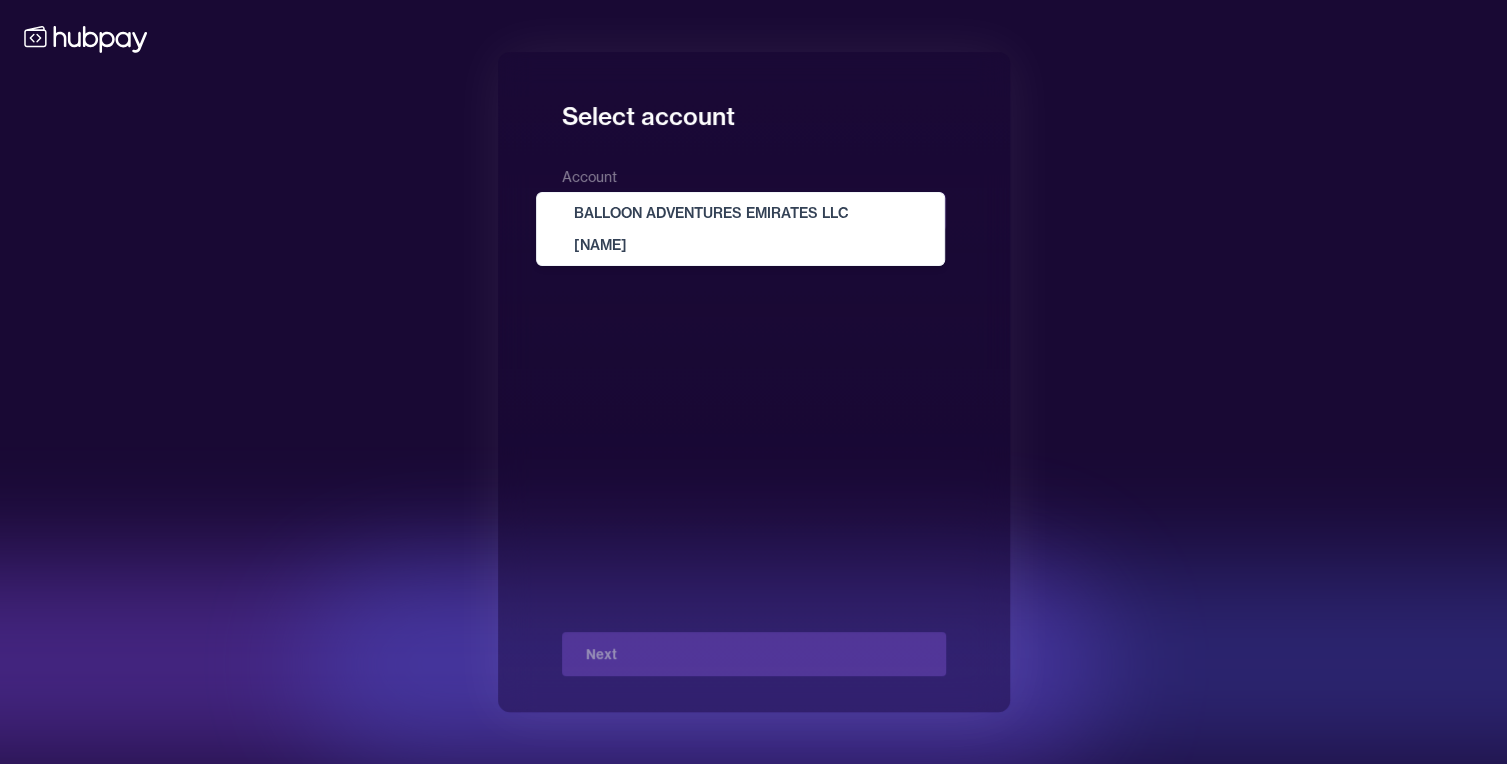 select on "**********" 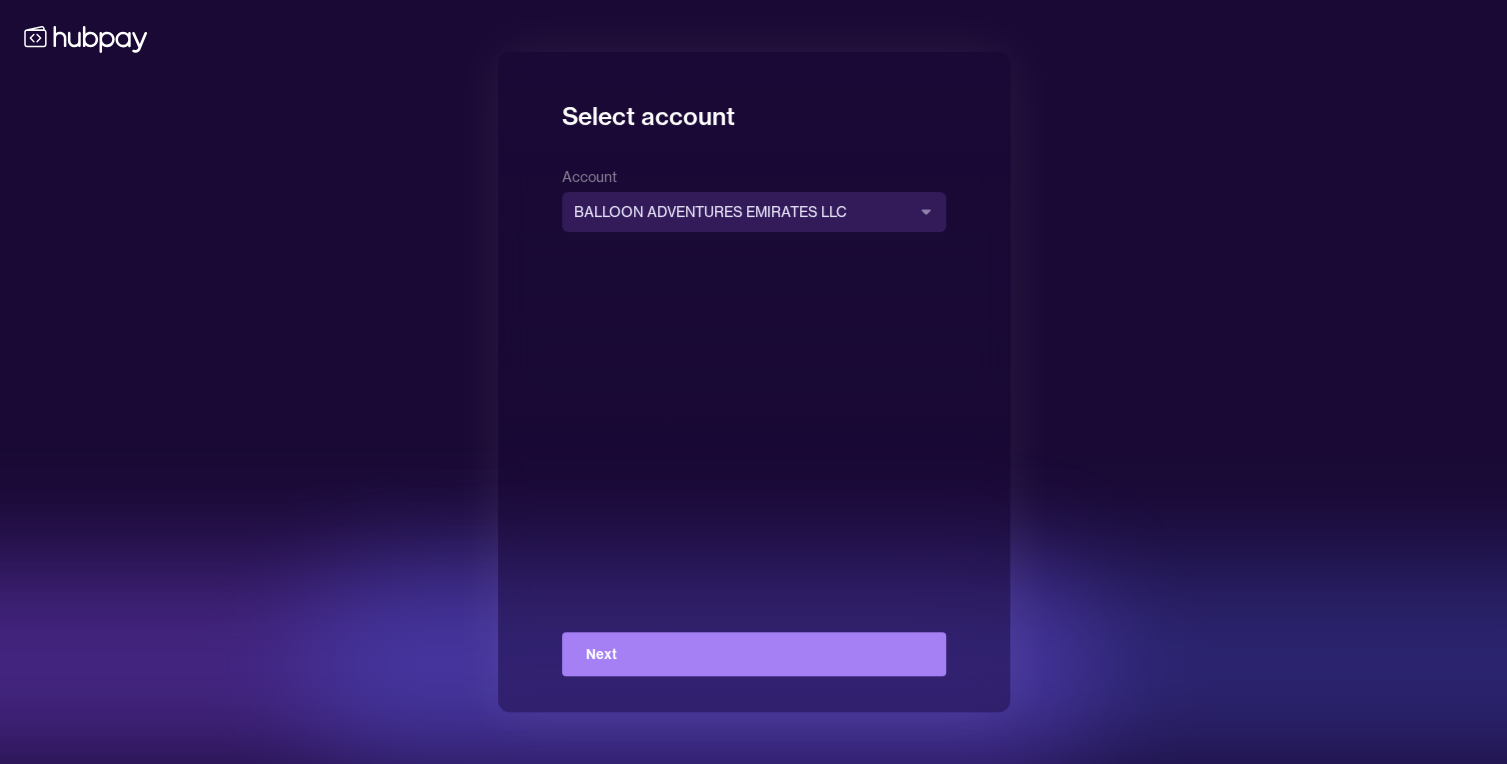 click on "Next" at bounding box center [754, 654] 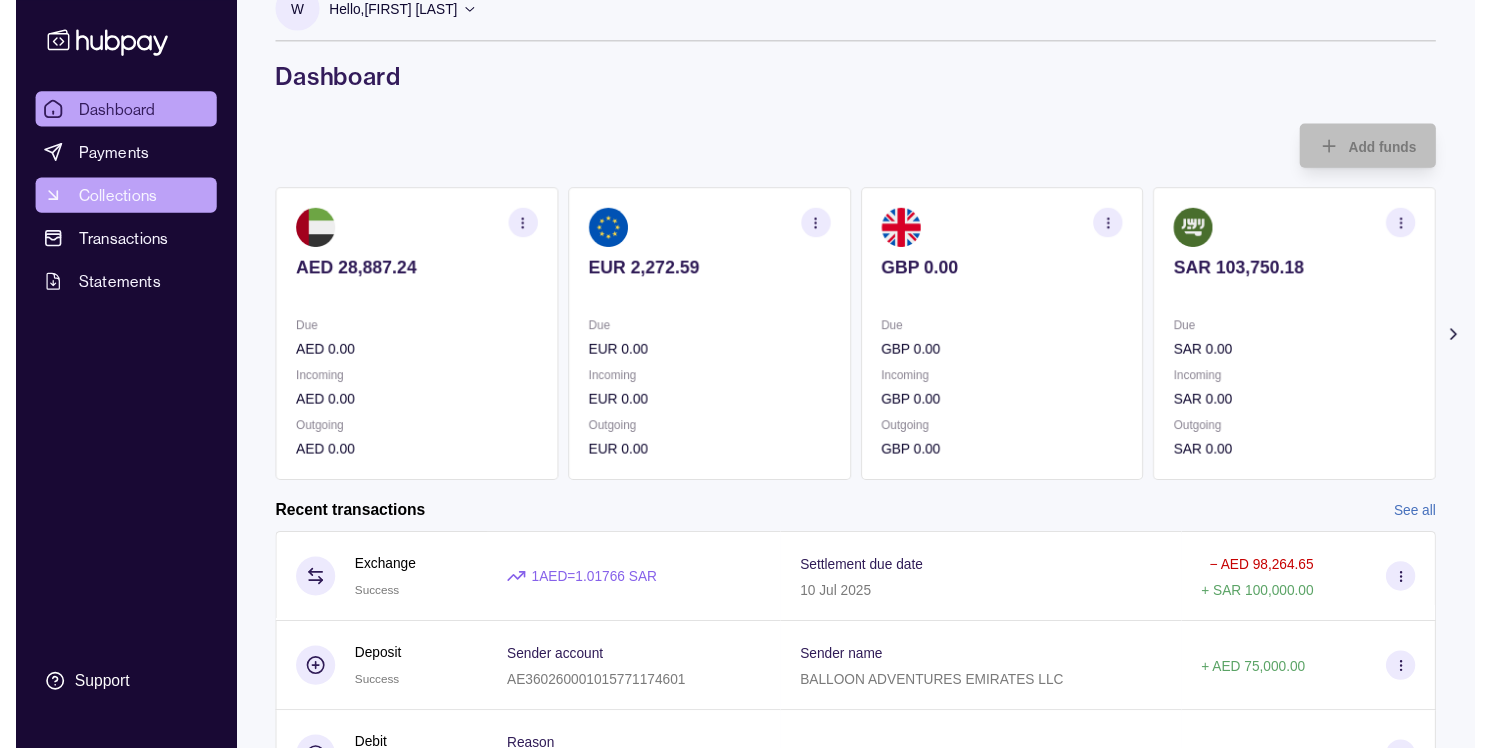 scroll, scrollTop: 0, scrollLeft: 0, axis: both 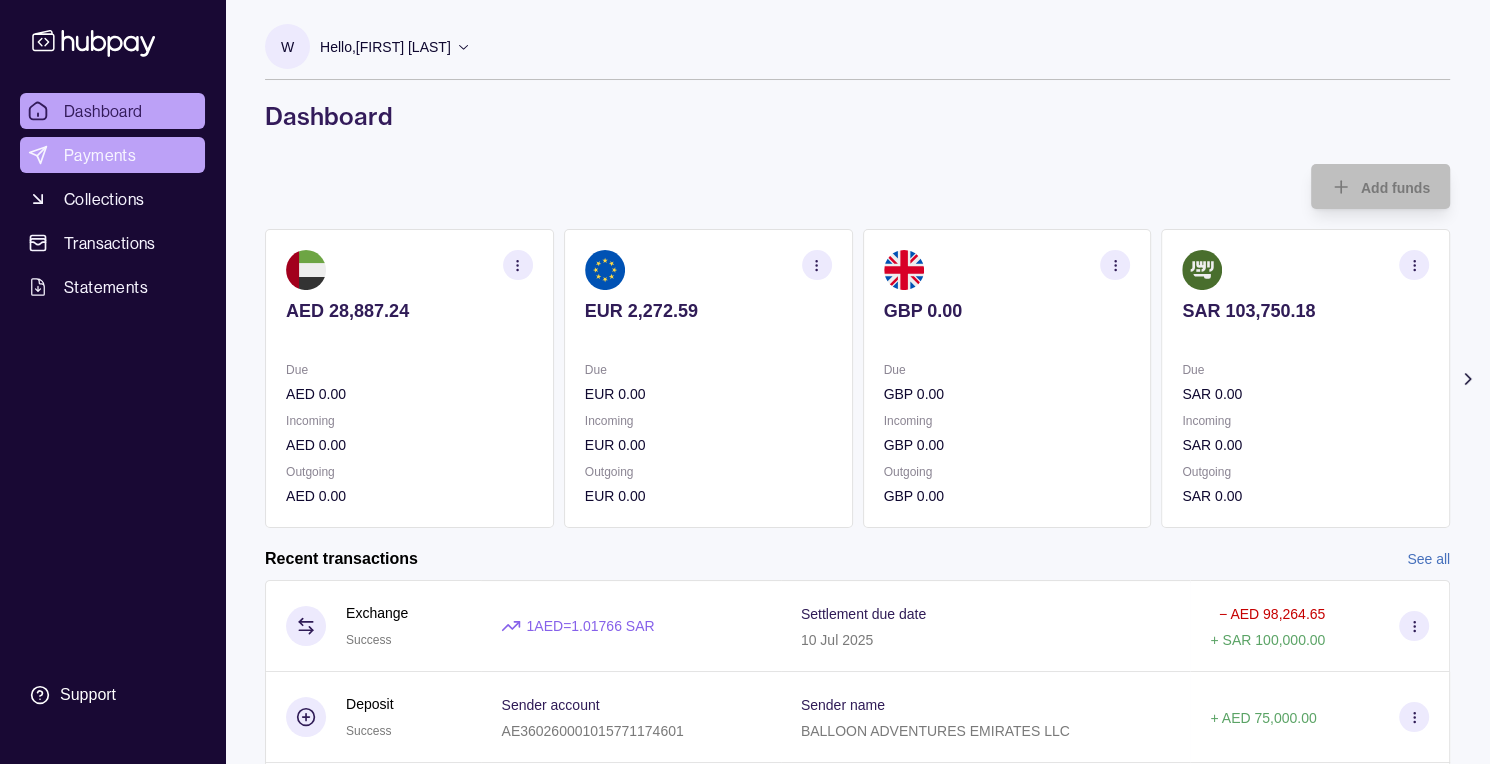 click on "Payments" at bounding box center [100, 155] 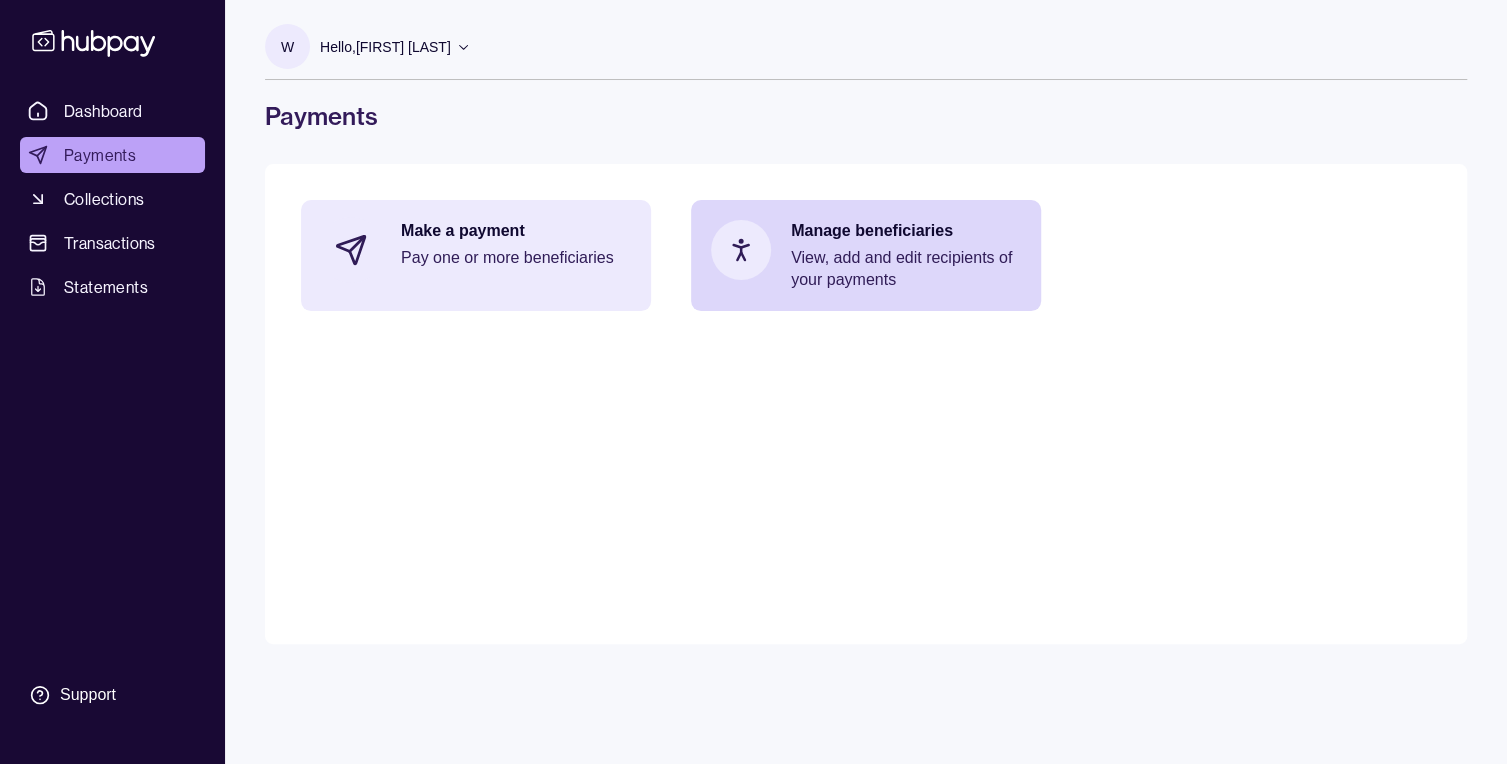 click on "Make a payment" at bounding box center [516, 231] 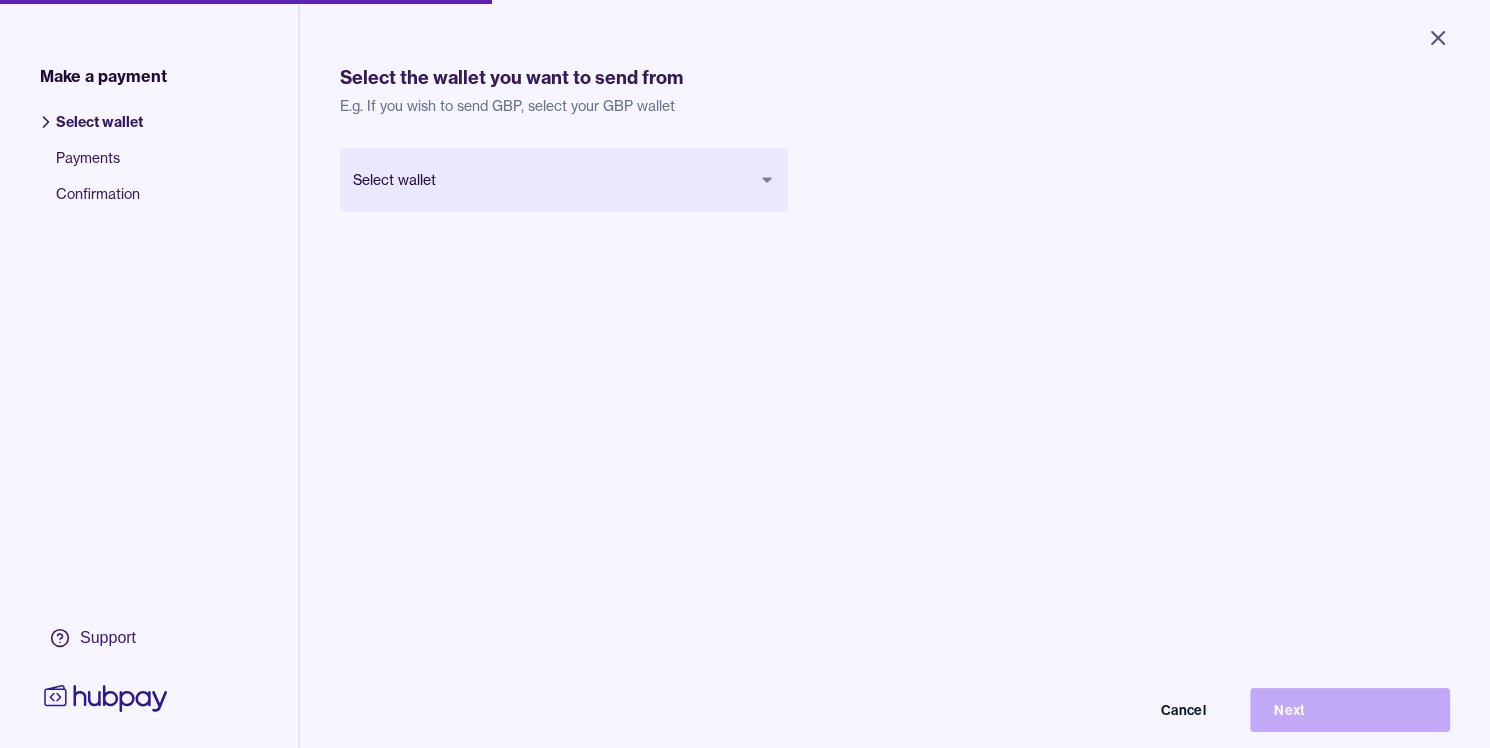 click on "Select wallet Cancel Next" at bounding box center [564, 212] 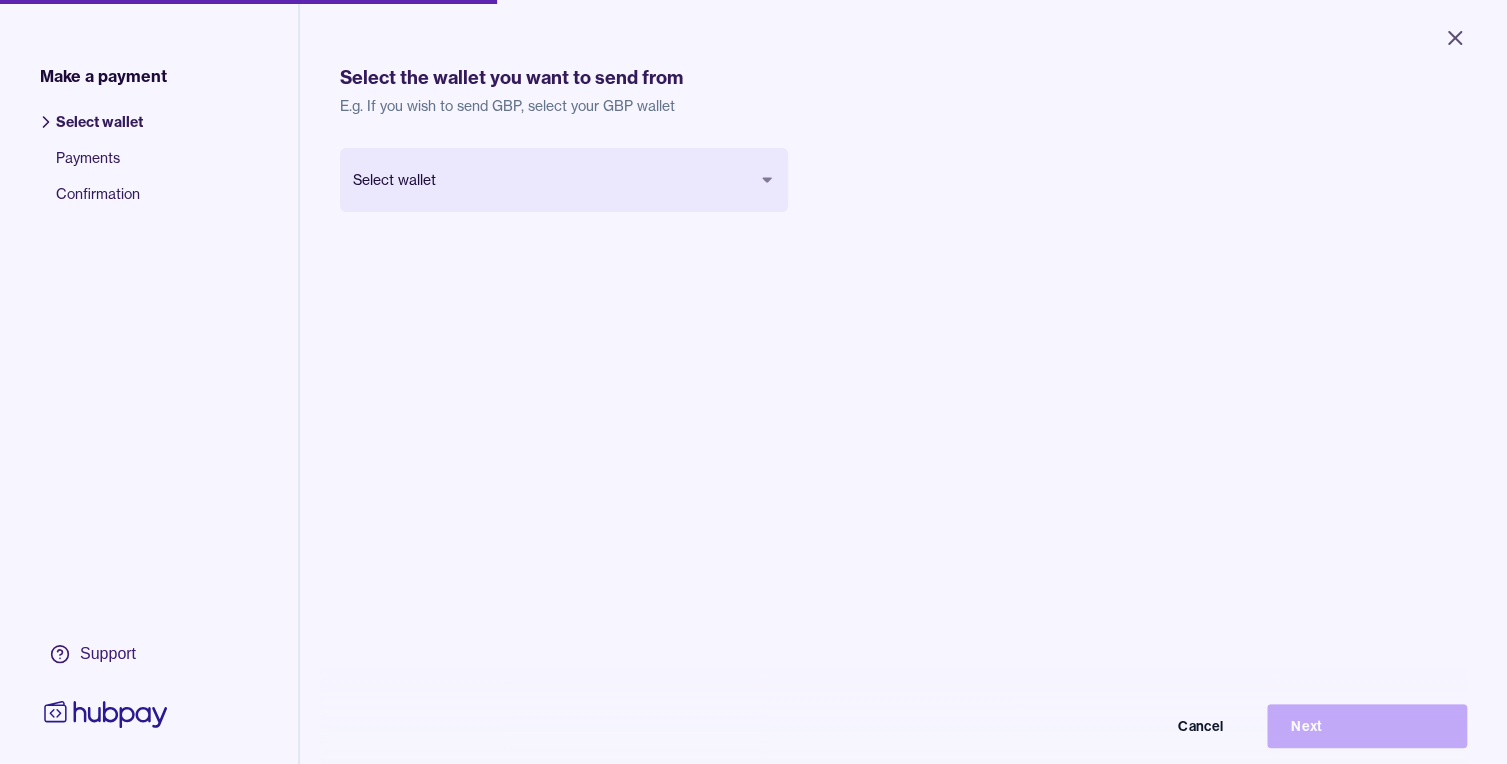click on "Close Make a payment Select wallet Payments Confirmation Support Select the wallet you want to send from E.g. If you wish to send GBP, select your GBP wallet Select wallet Cancel Next Make a payment | Hubpay" at bounding box center [753, 382] 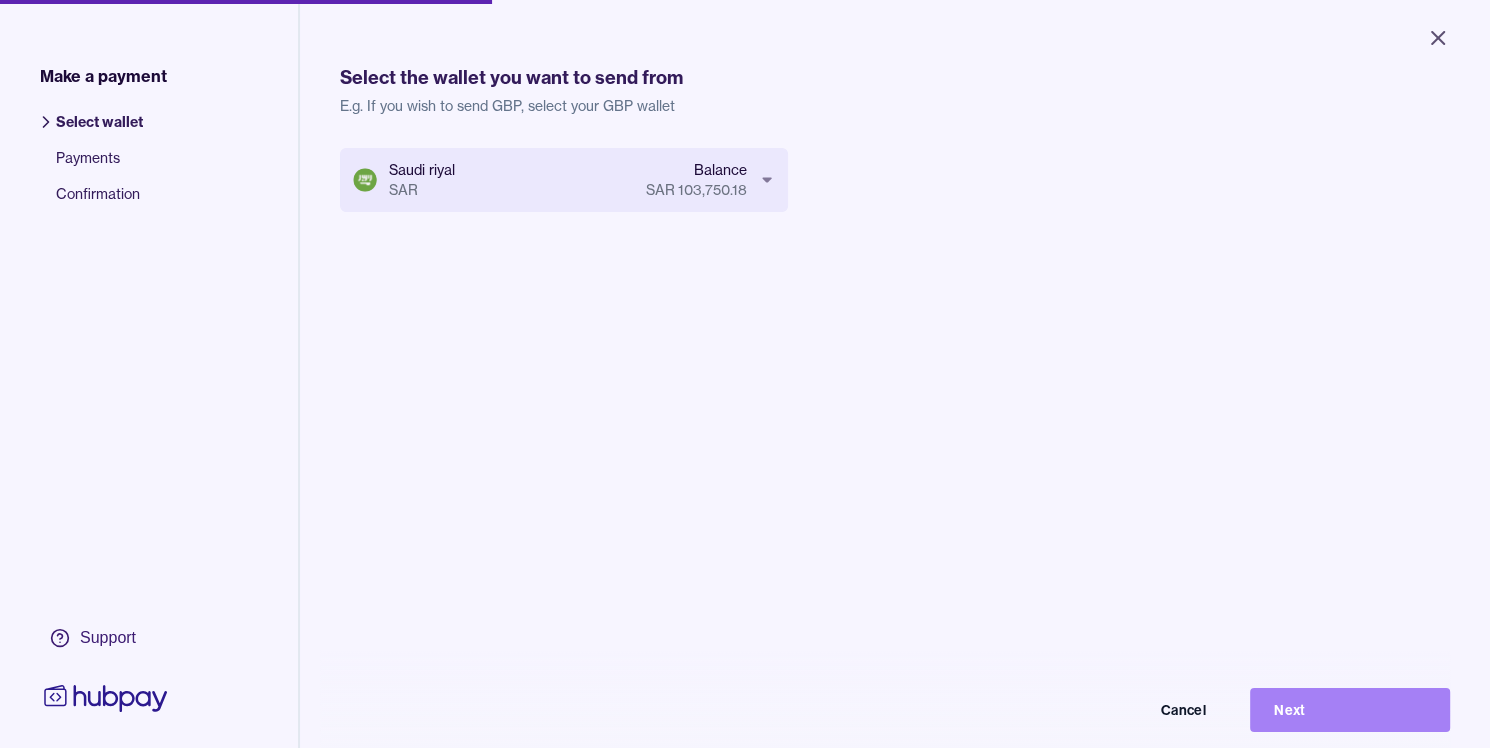 click on "Next" at bounding box center [1350, 710] 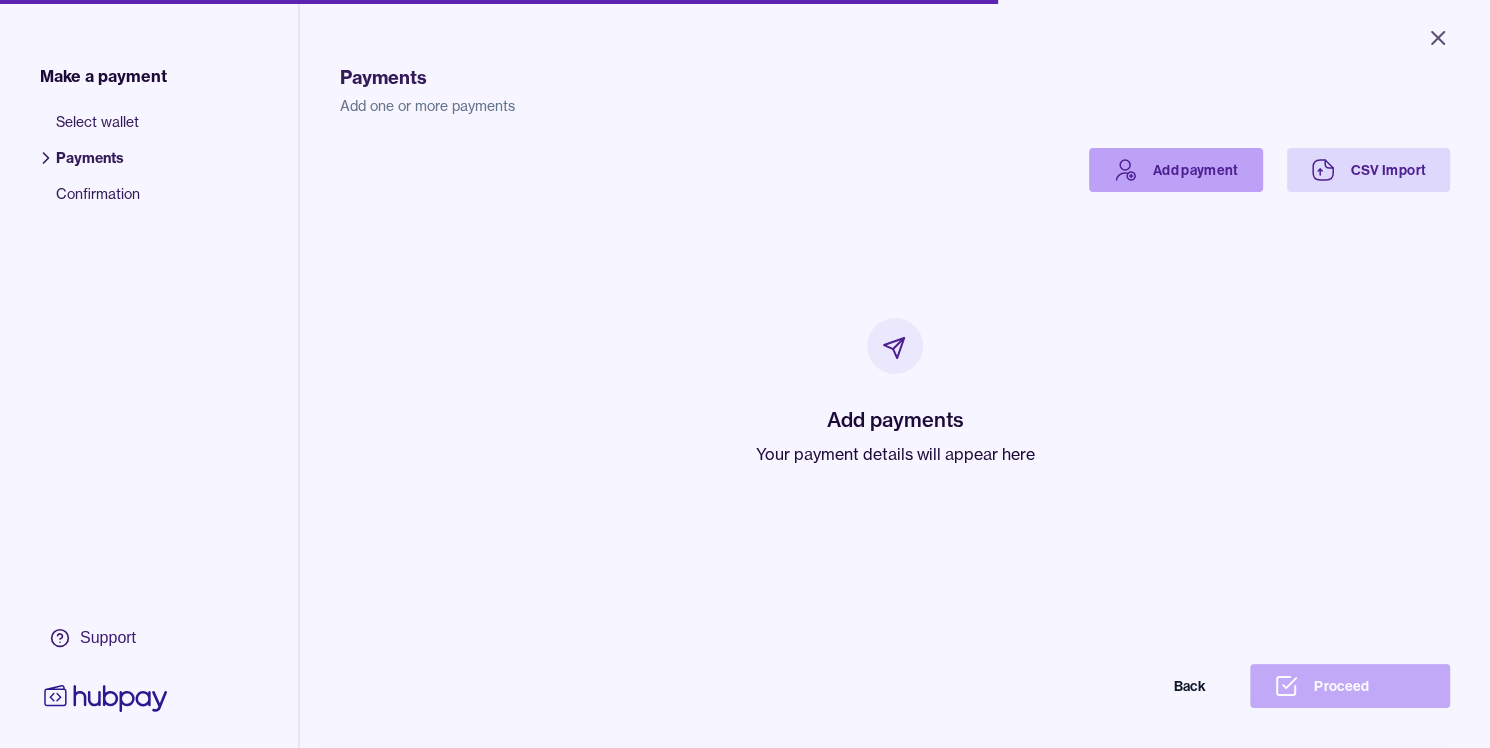 click 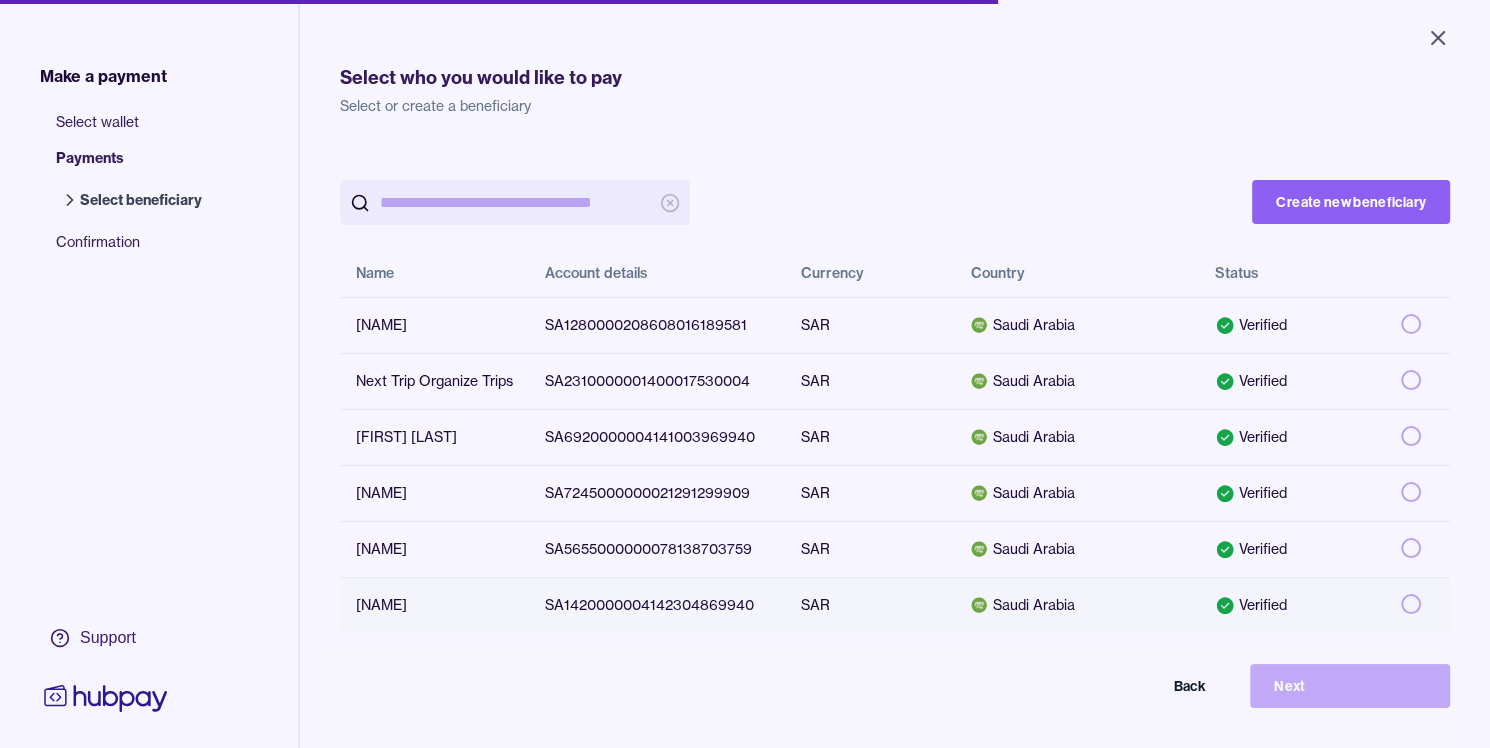 click at bounding box center [1411, 604] 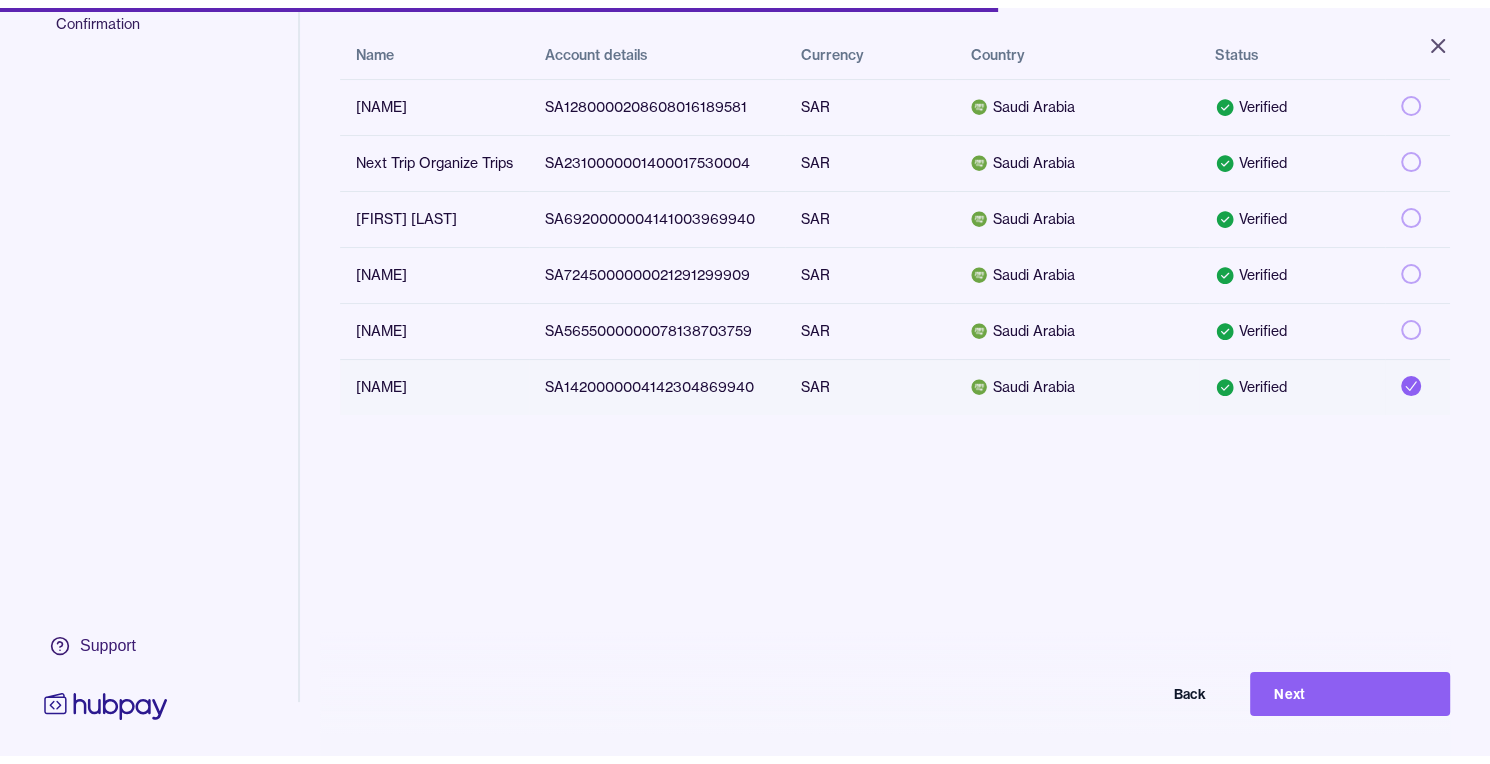 scroll, scrollTop: 157, scrollLeft: 0, axis: vertical 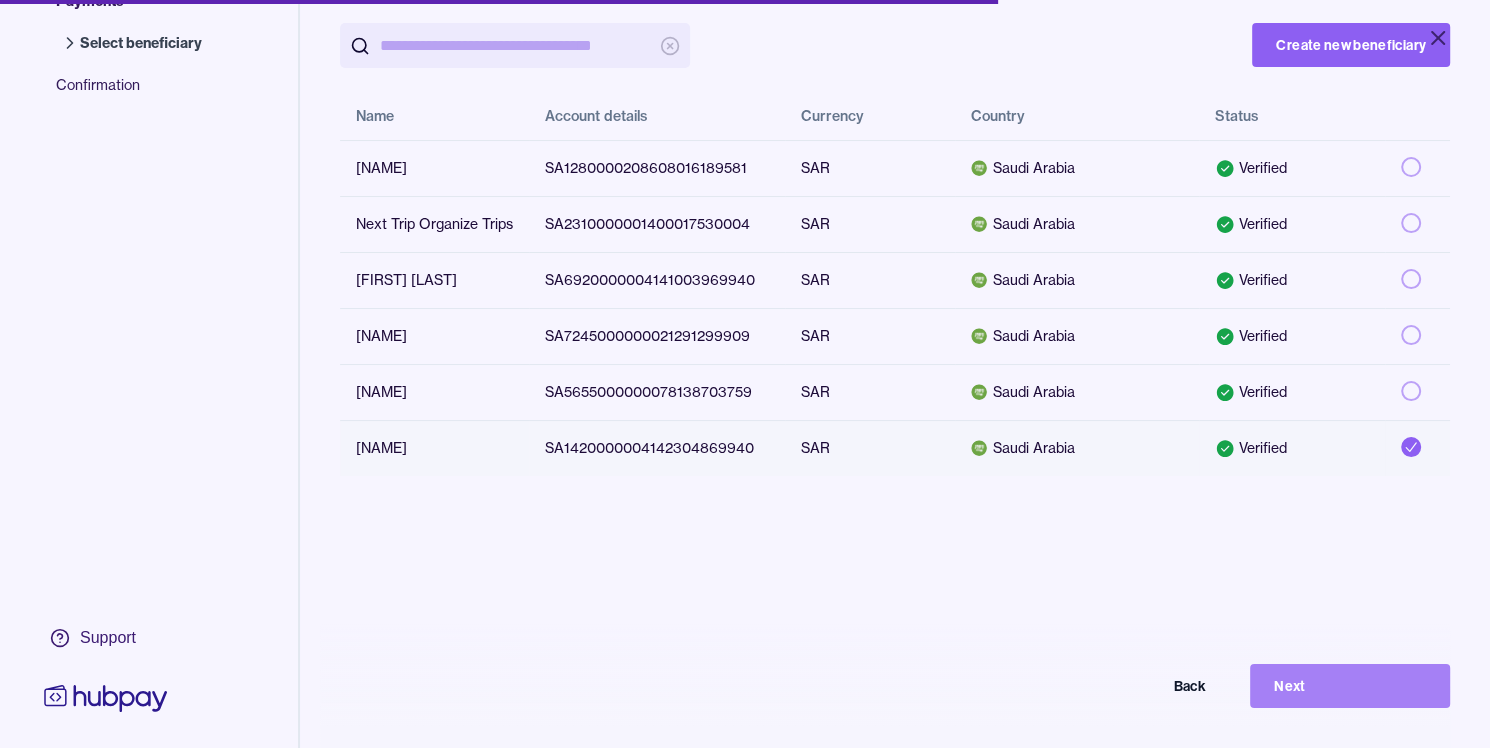 click on "Next" at bounding box center (1350, 686) 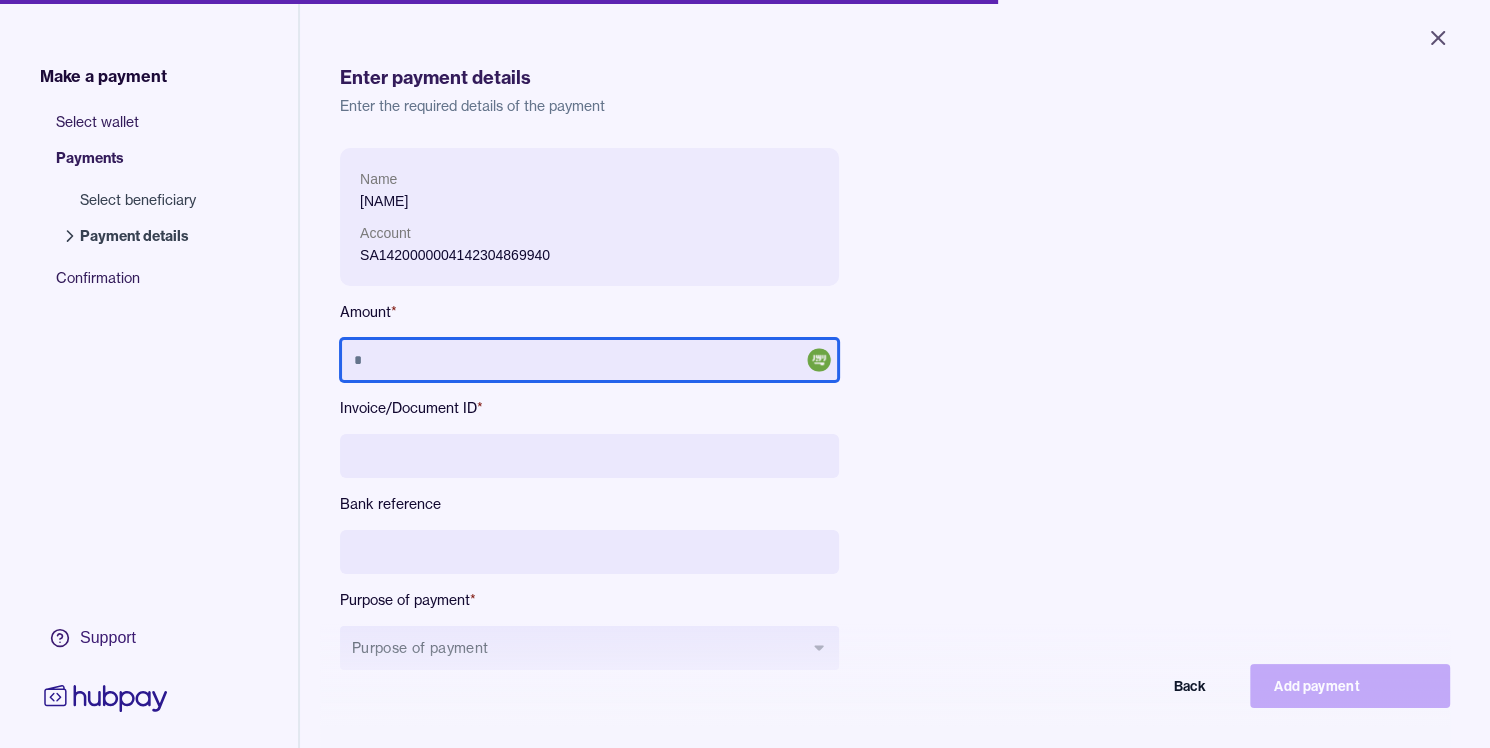 click at bounding box center (589, 360) 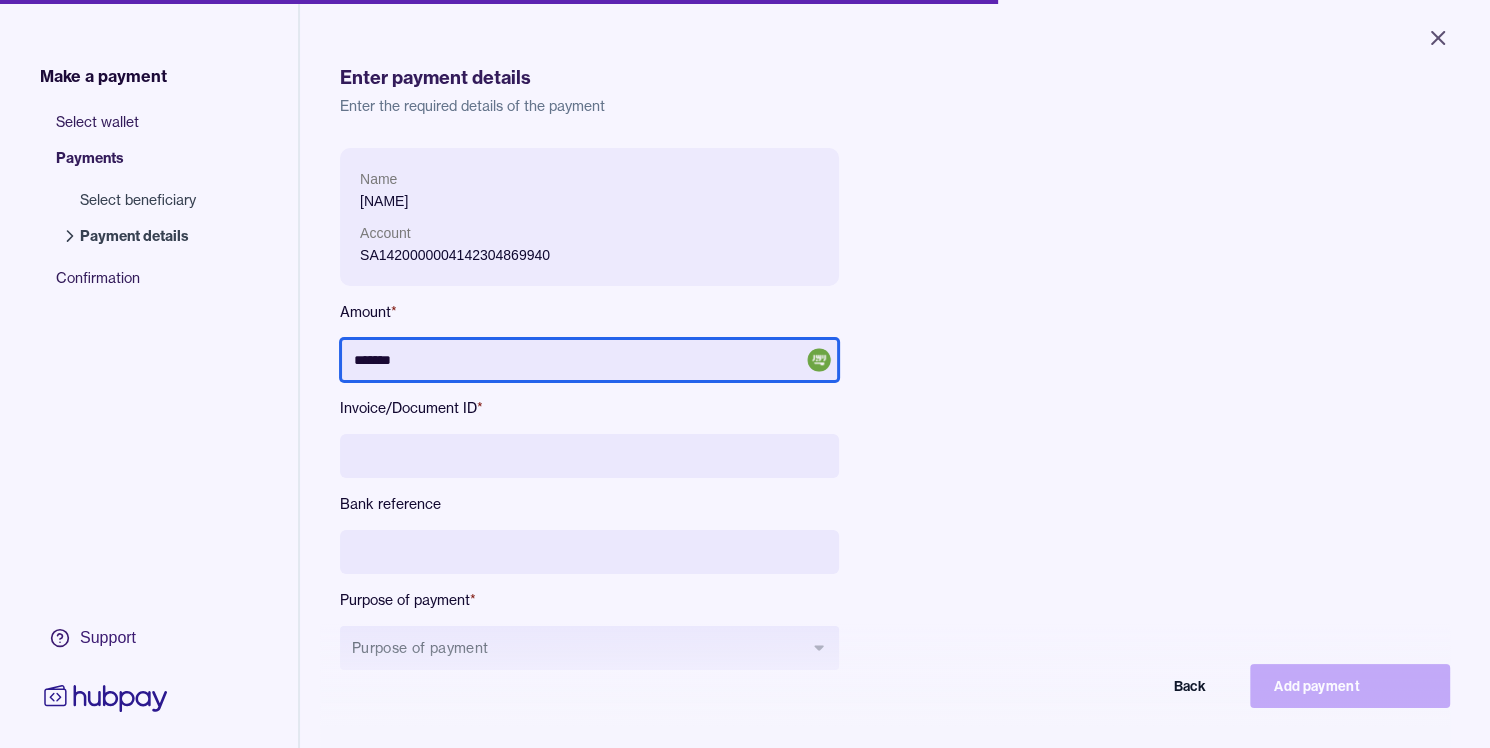 type on "*******" 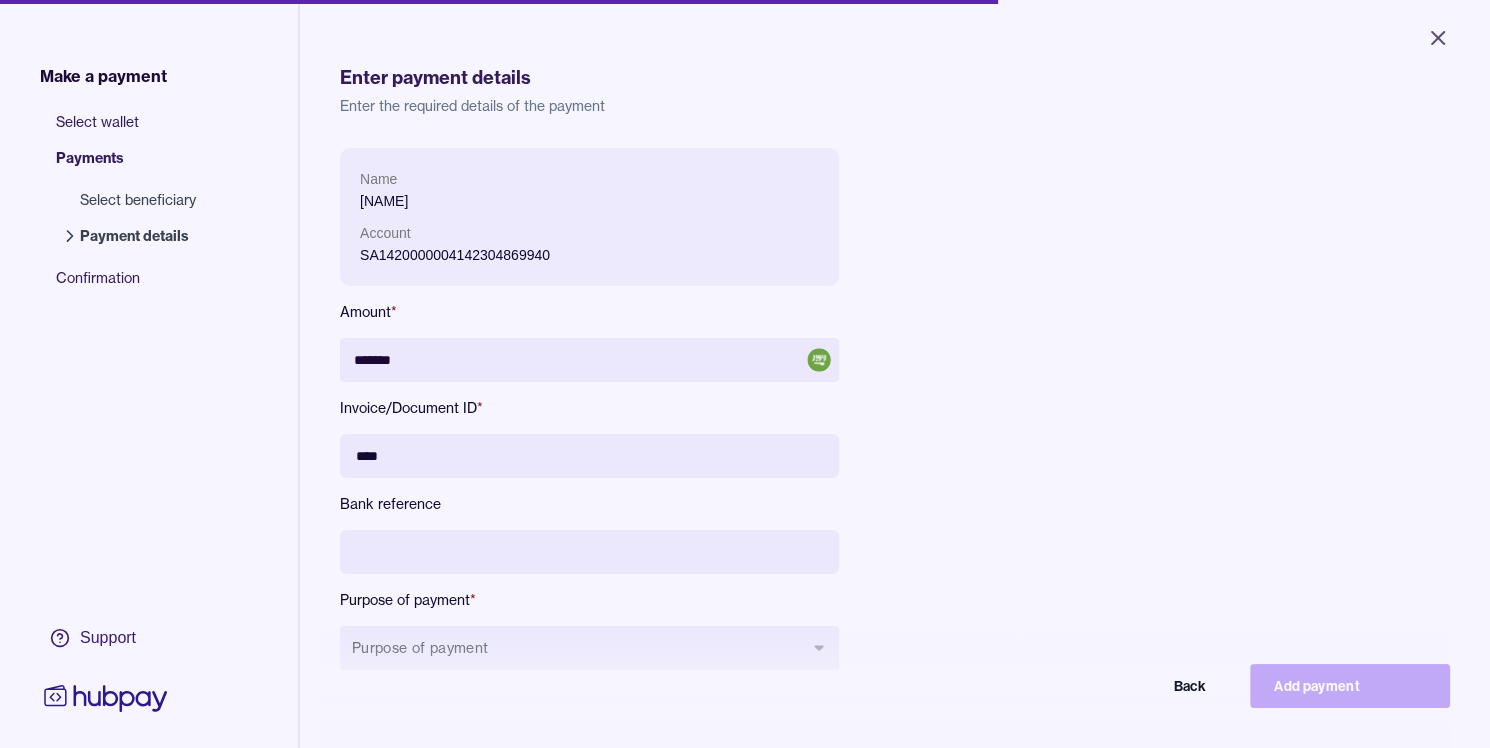 type on "****" 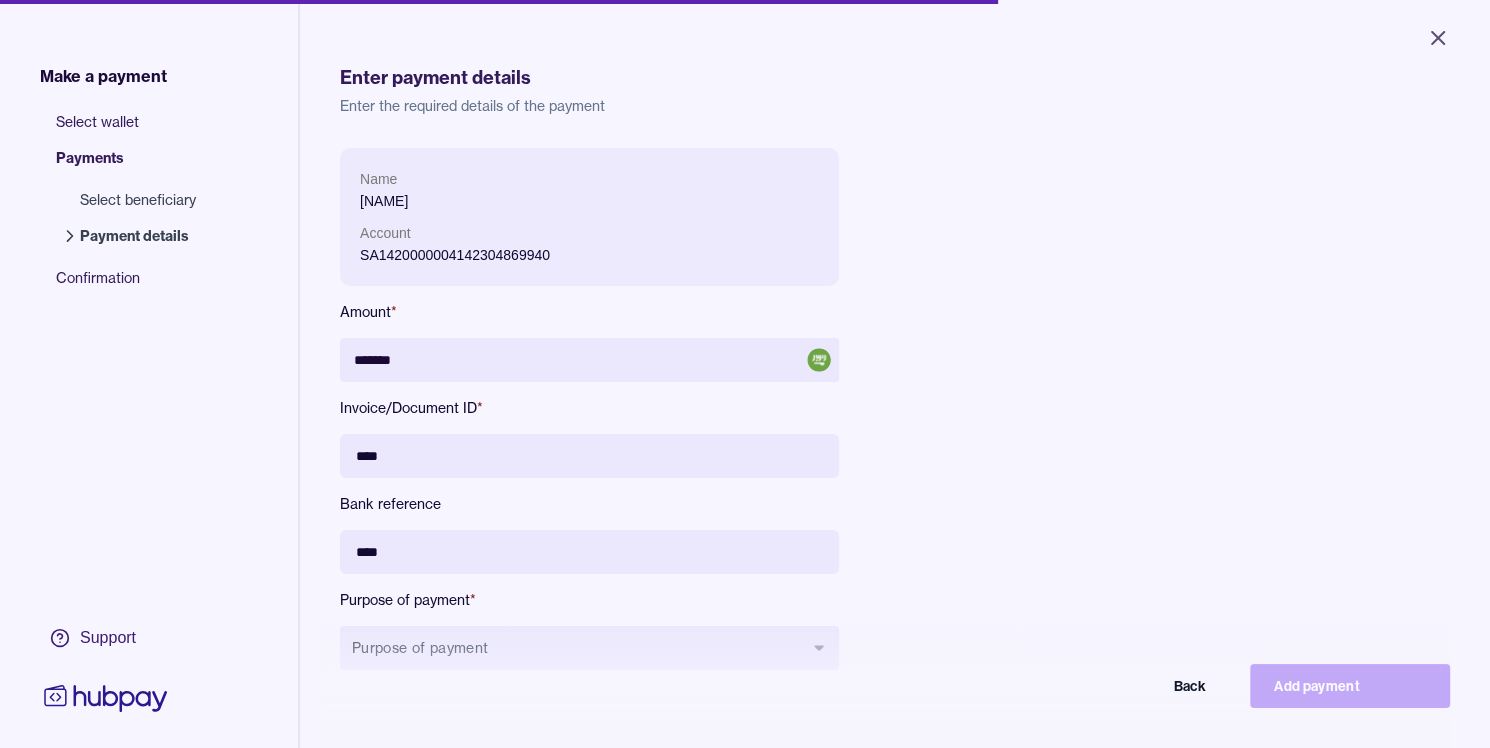 type on "****" 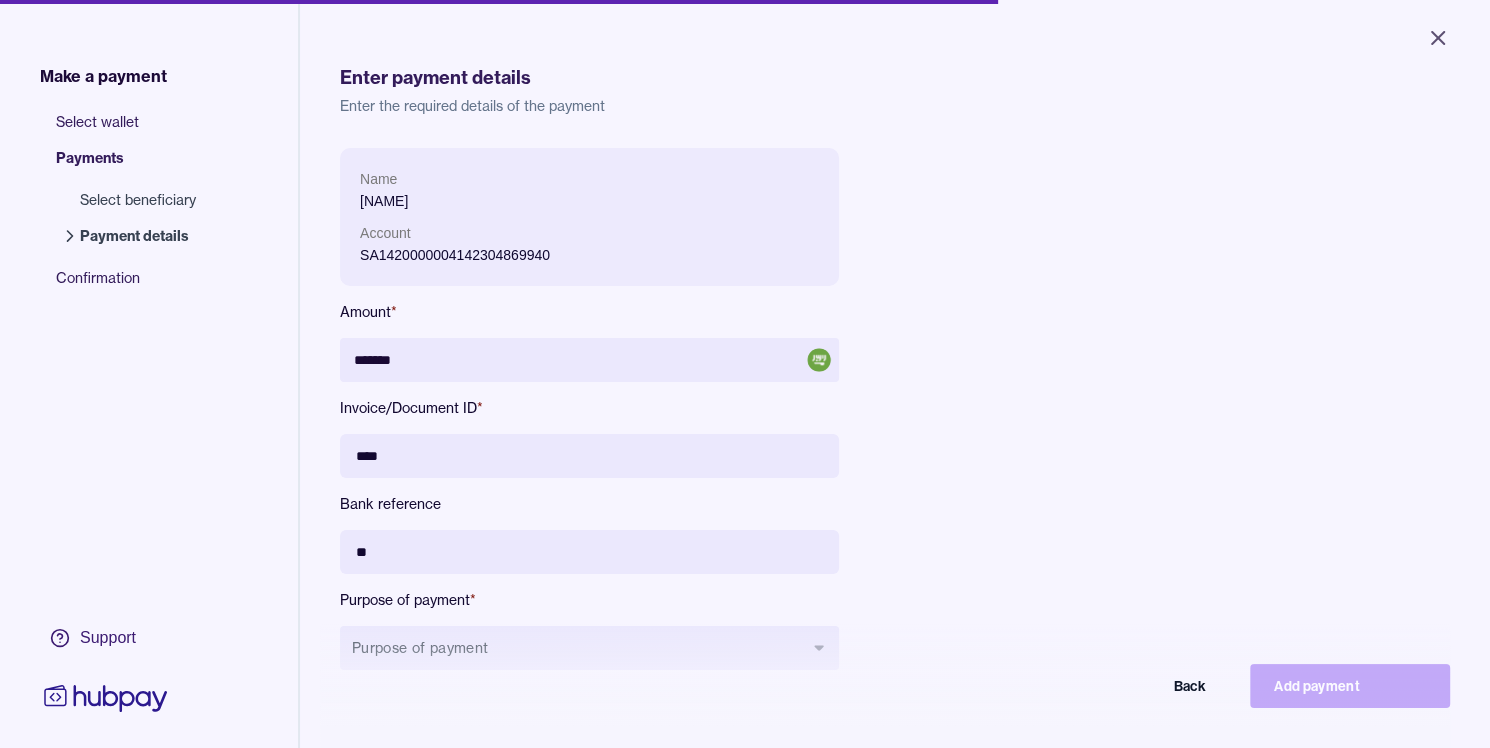 type on "**" 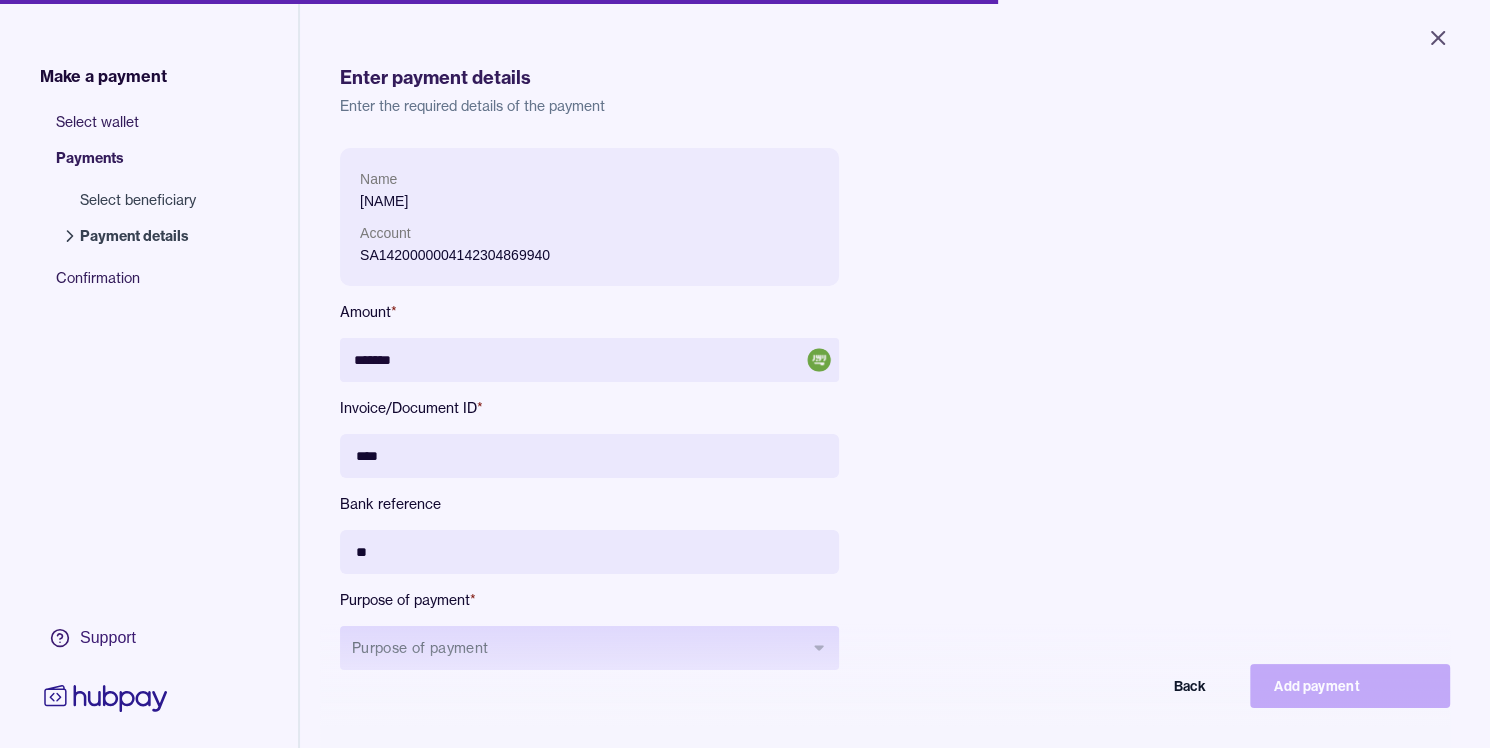 click on "Purpose of payment" at bounding box center (589, 648) 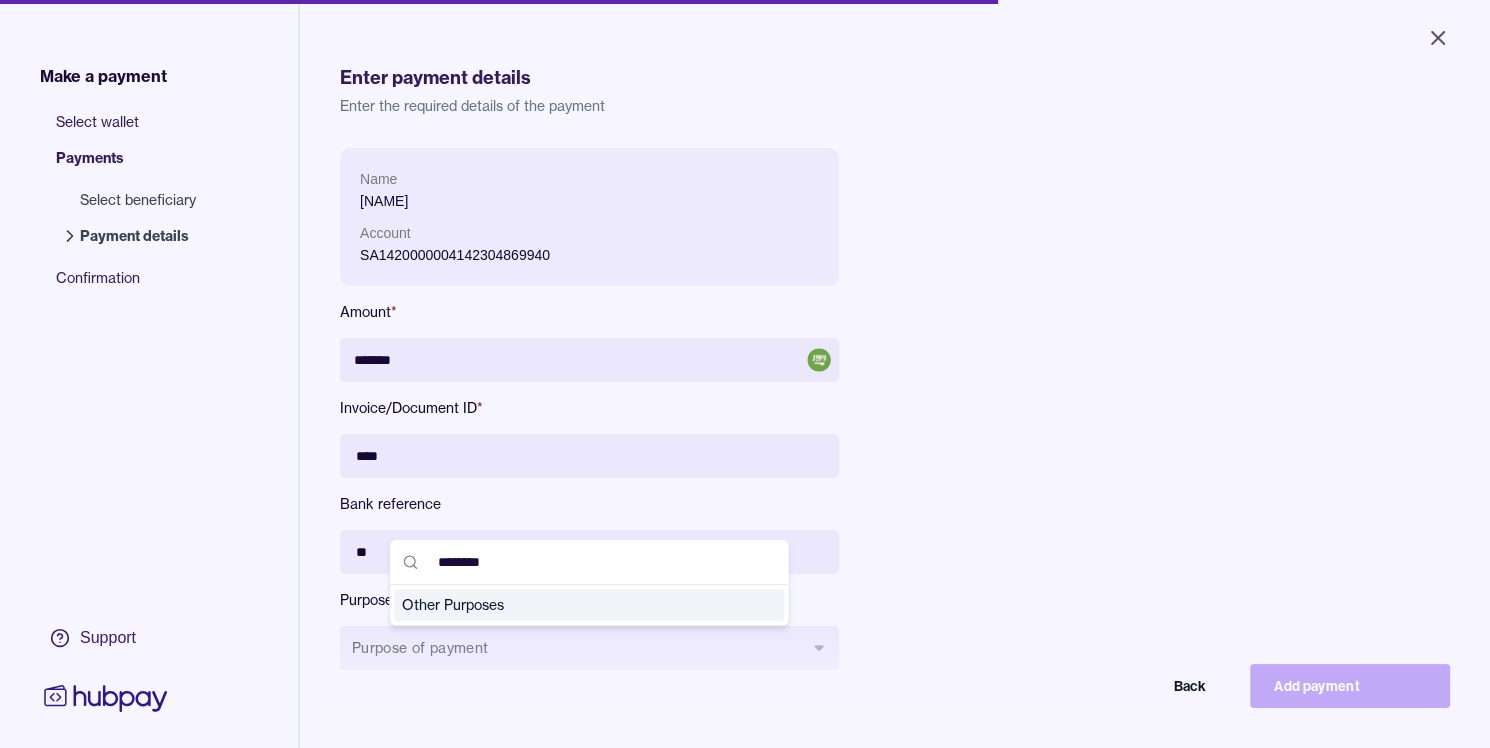 type on "********" 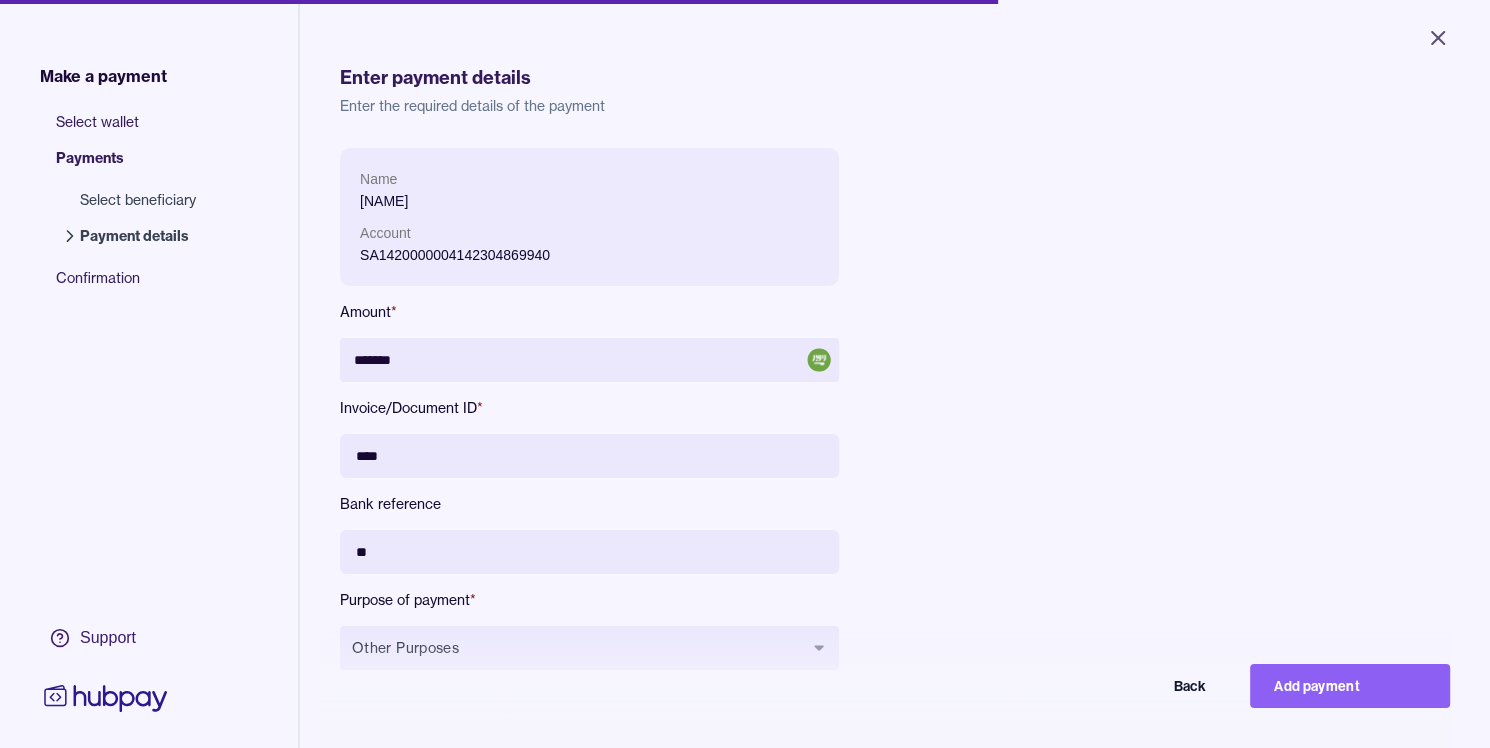 click on "Name [NAME] Account SA1420000004142304869940 Amount  * ******* Invoice/Document ID  * **** Bank reference ** Purpose of payment  * Other Purposes Back Add payment" at bounding box center [788, 425] 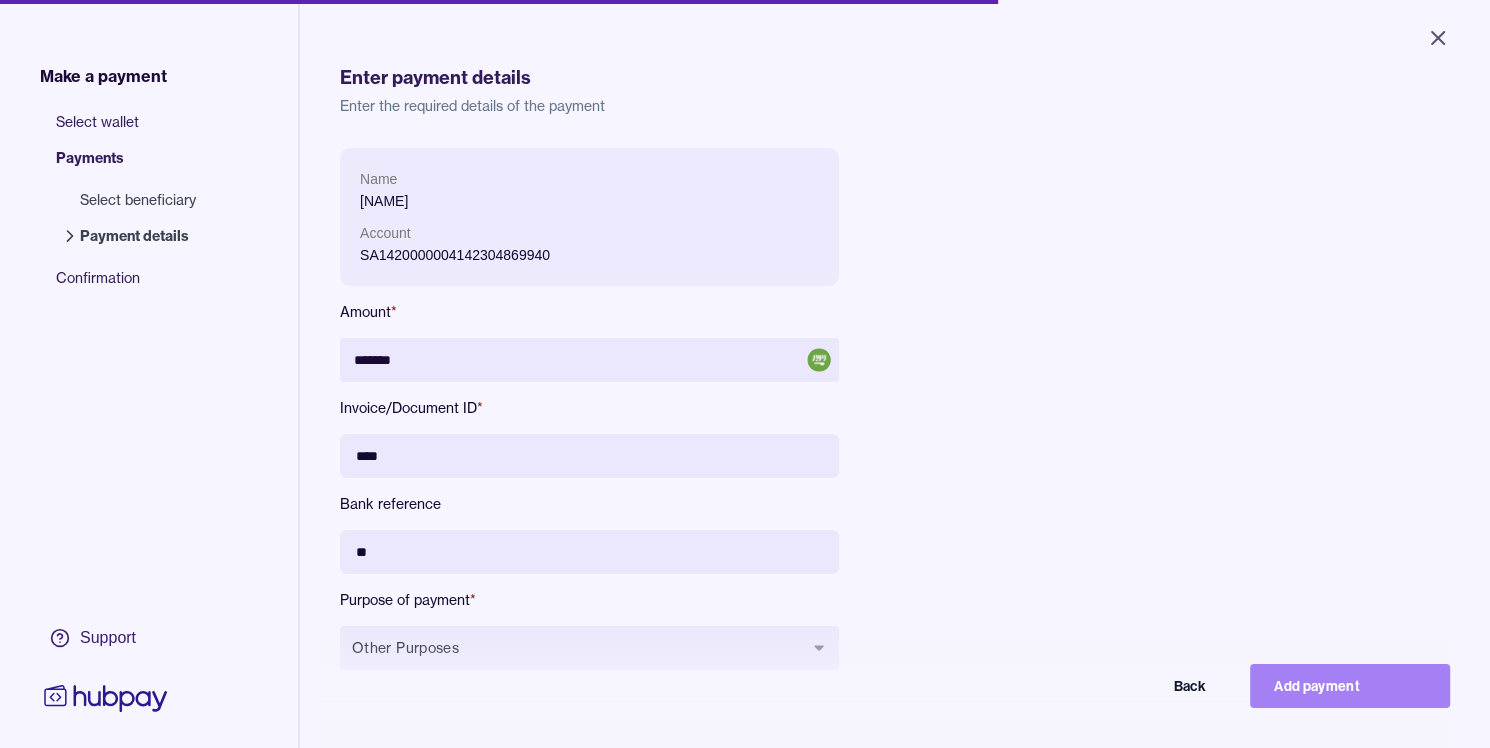 click on "Add payment" at bounding box center [1350, 686] 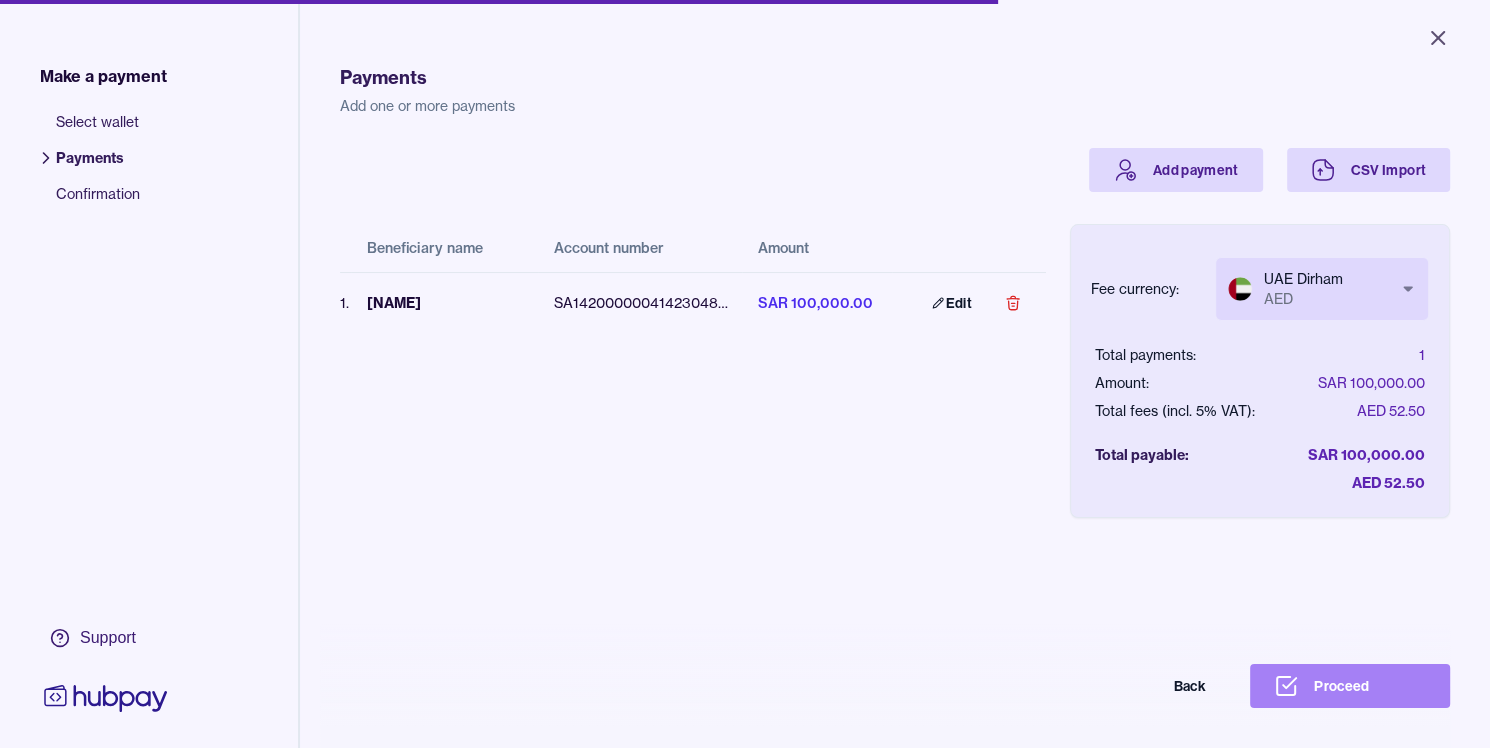 click on "Proceed" at bounding box center [1350, 686] 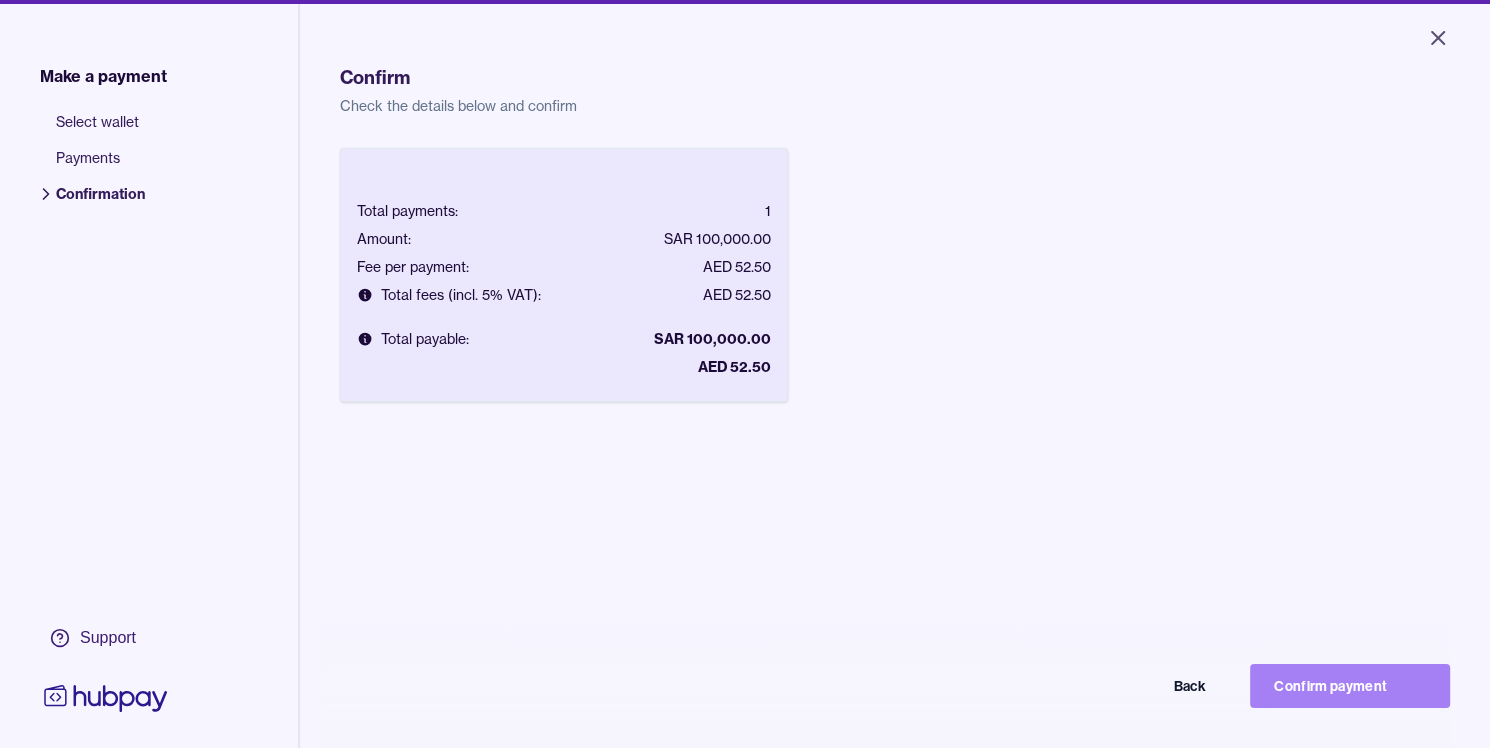 click on "Confirm payment" at bounding box center [1350, 686] 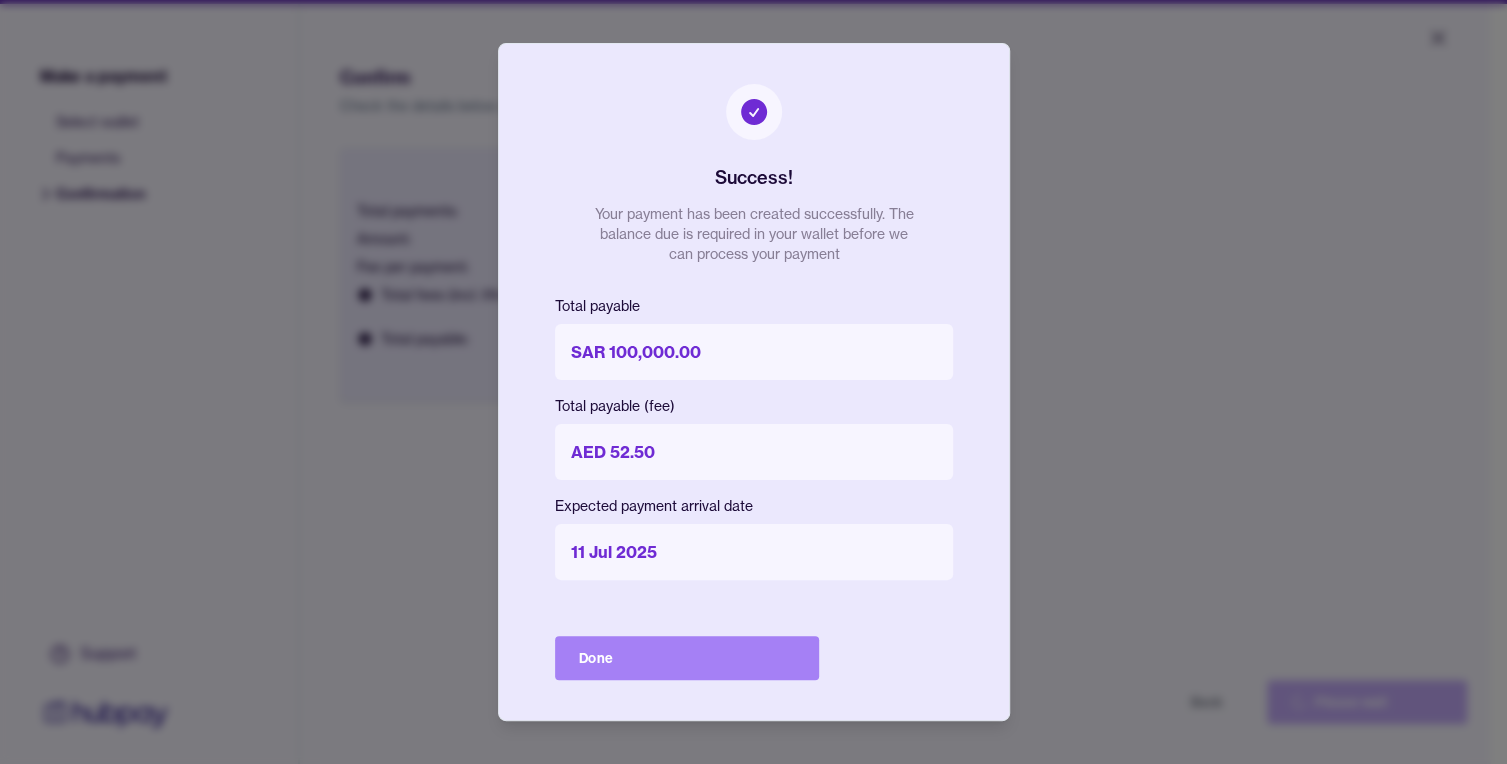 click on "Done" at bounding box center (687, 658) 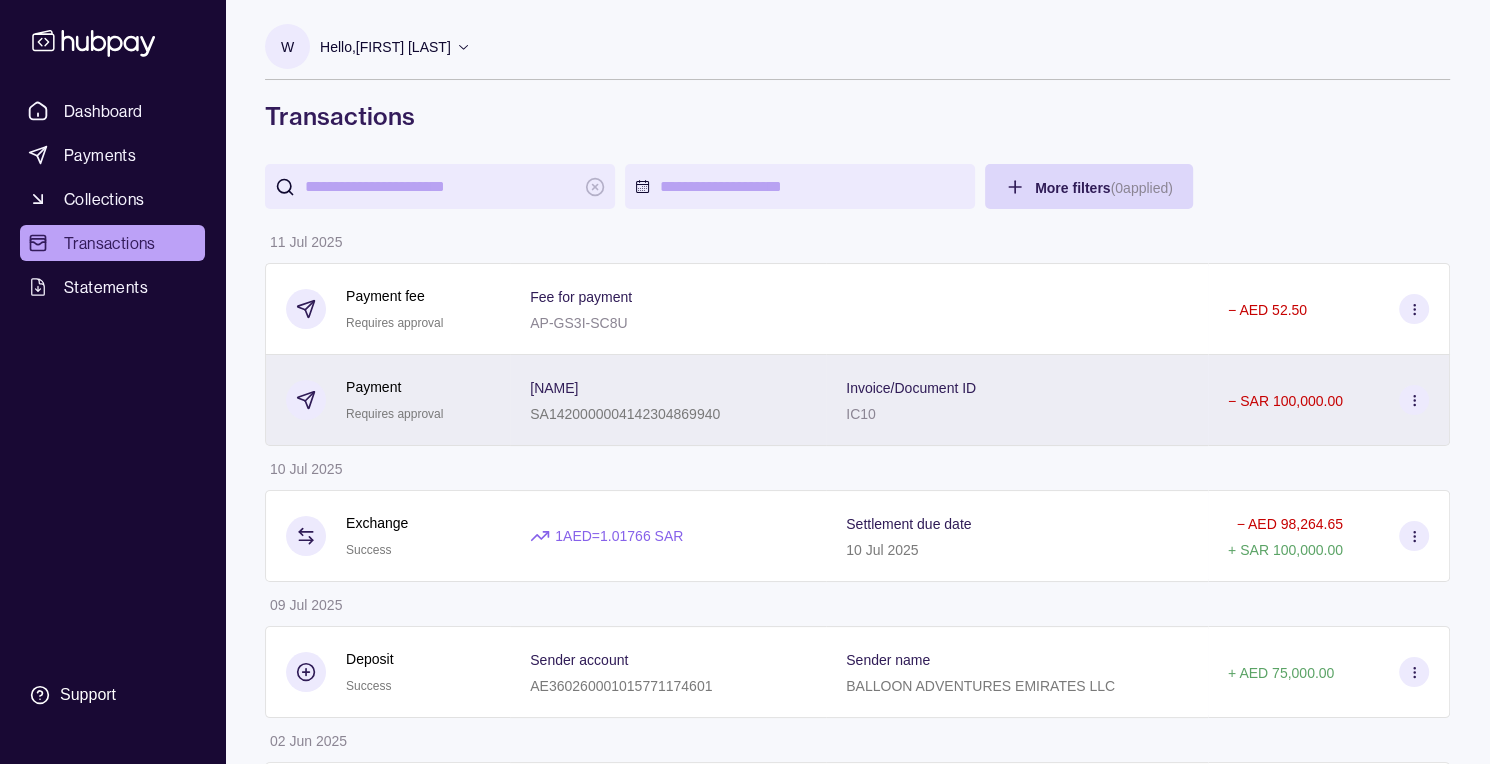 click on "[NAME]" at bounding box center [554, 388] 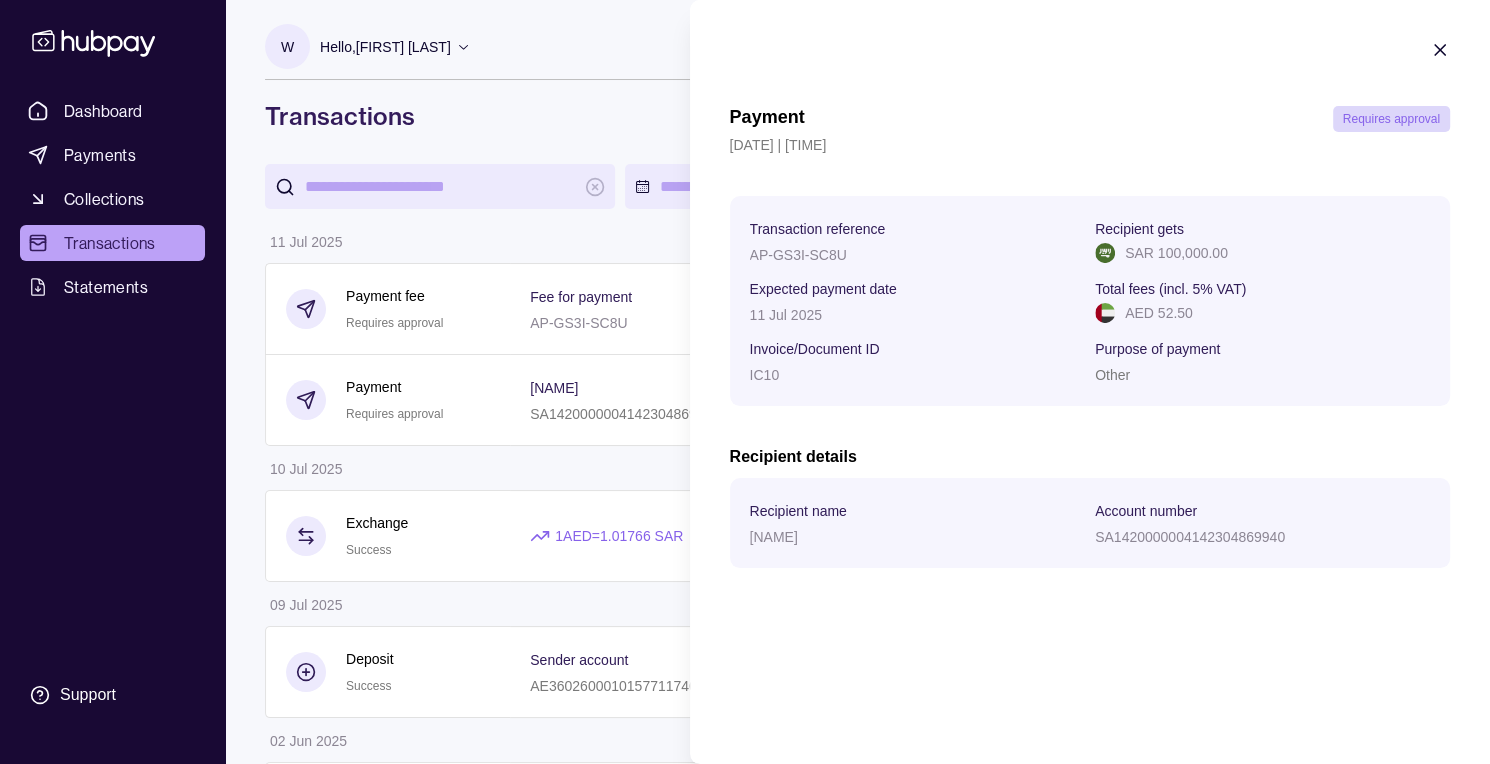 click on "Payment Requires approval [DATE] | [TIME] Transaction reference AP-GS3I-SC8U Recipient gets SAR 100,000.00 Expected payment date [DATE] Total fees (incl. 5% VAT) AED 52.50 Invoice/Document ID IC01 Purpose of payment Other Recipient details Recipient name [NAME] Account number SA1420000004142304869940" at bounding box center (1090, 324) 